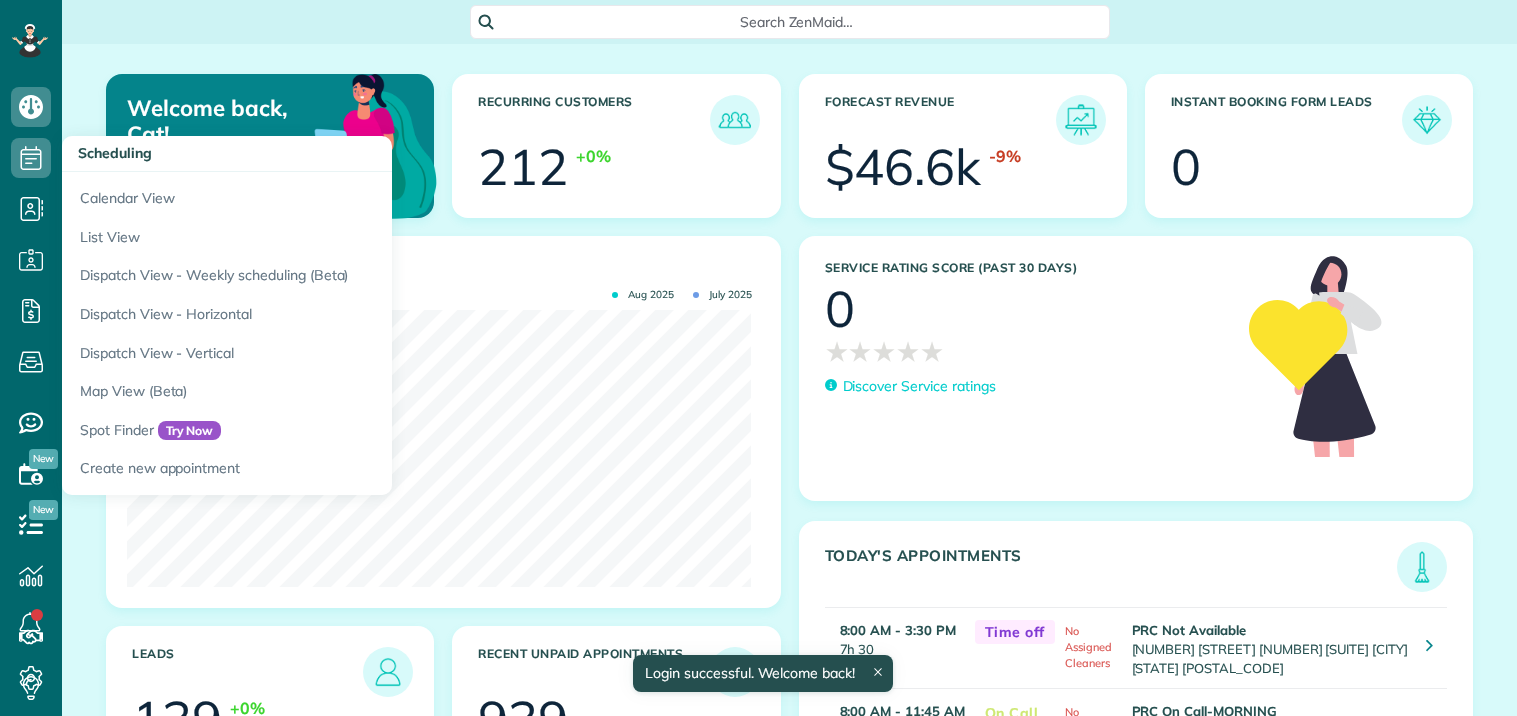 click 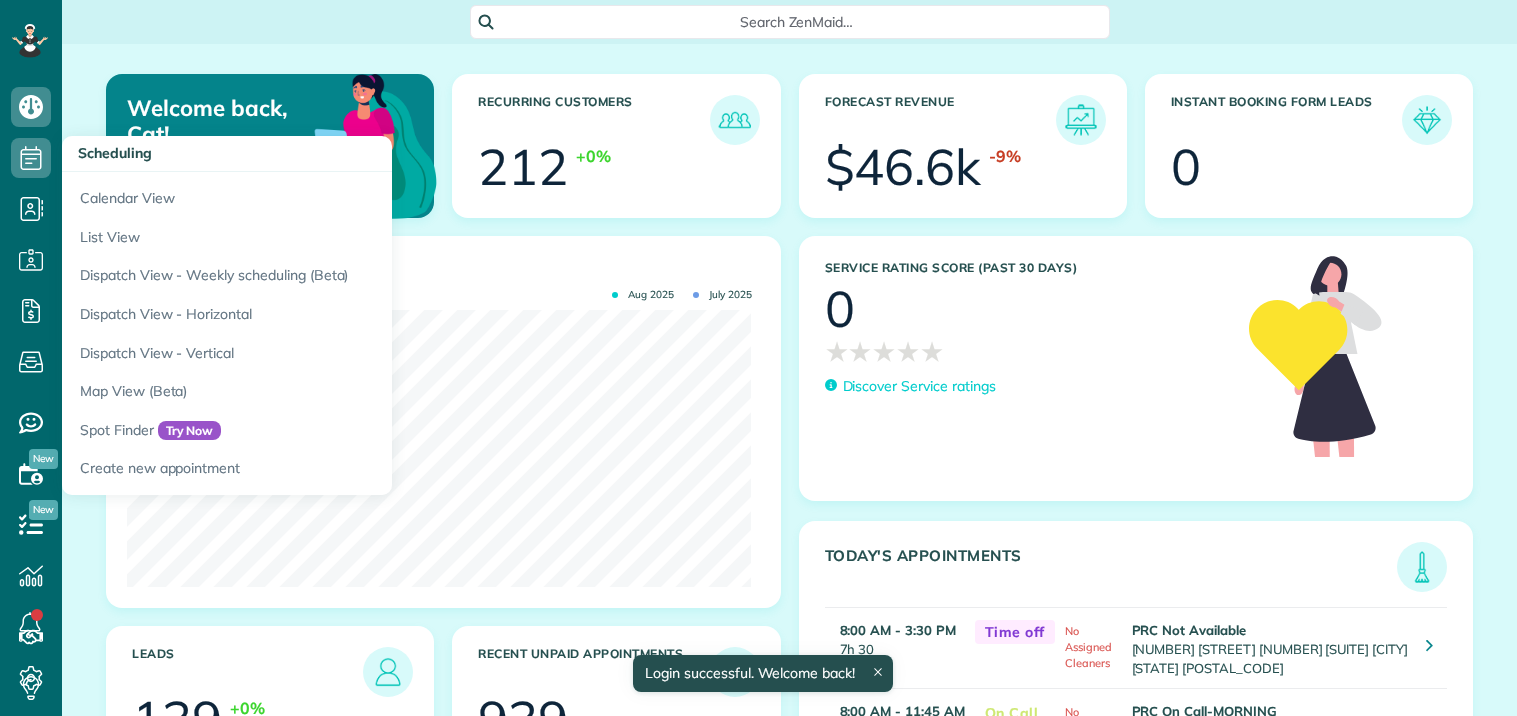 scroll, scrollTop: 0, scrollLeft: 0, axis: both 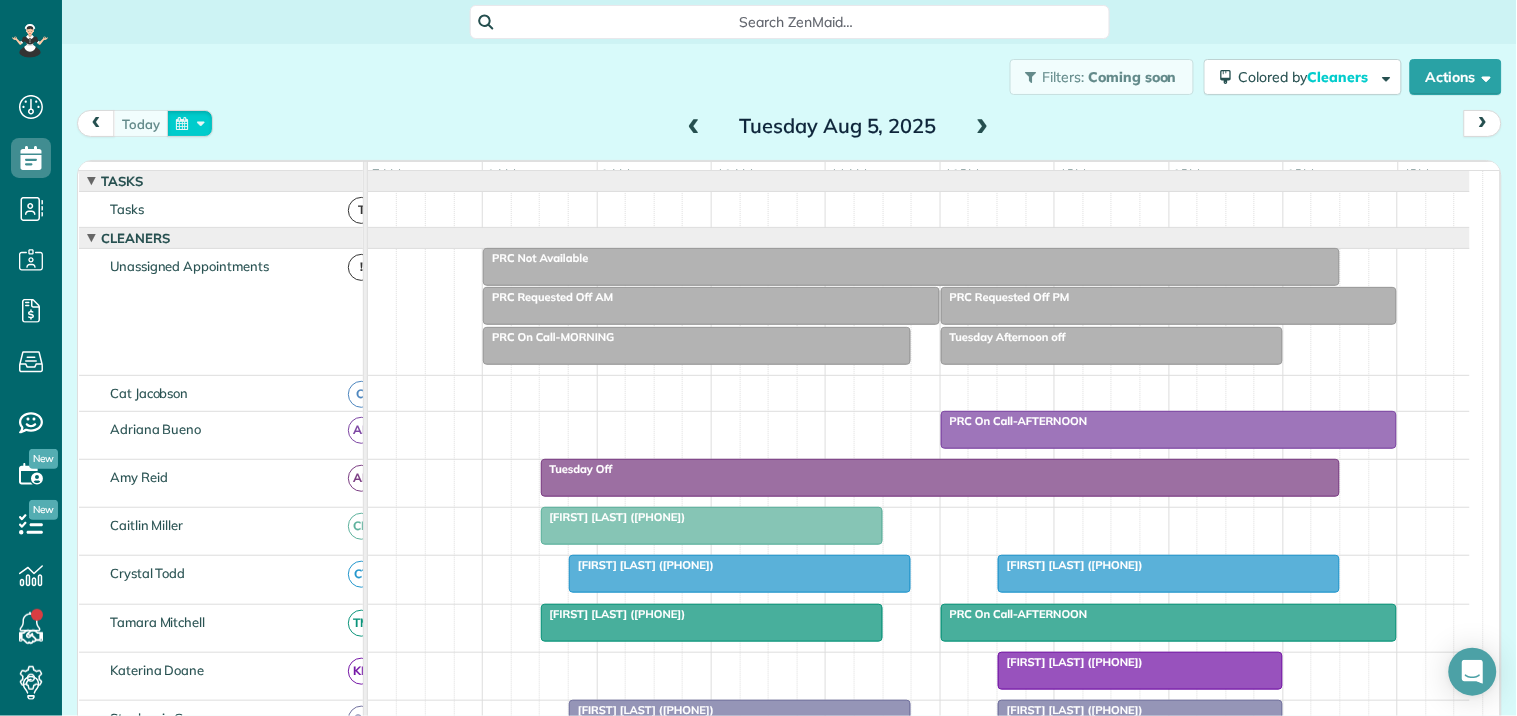 click at bounding box center [190, 123] 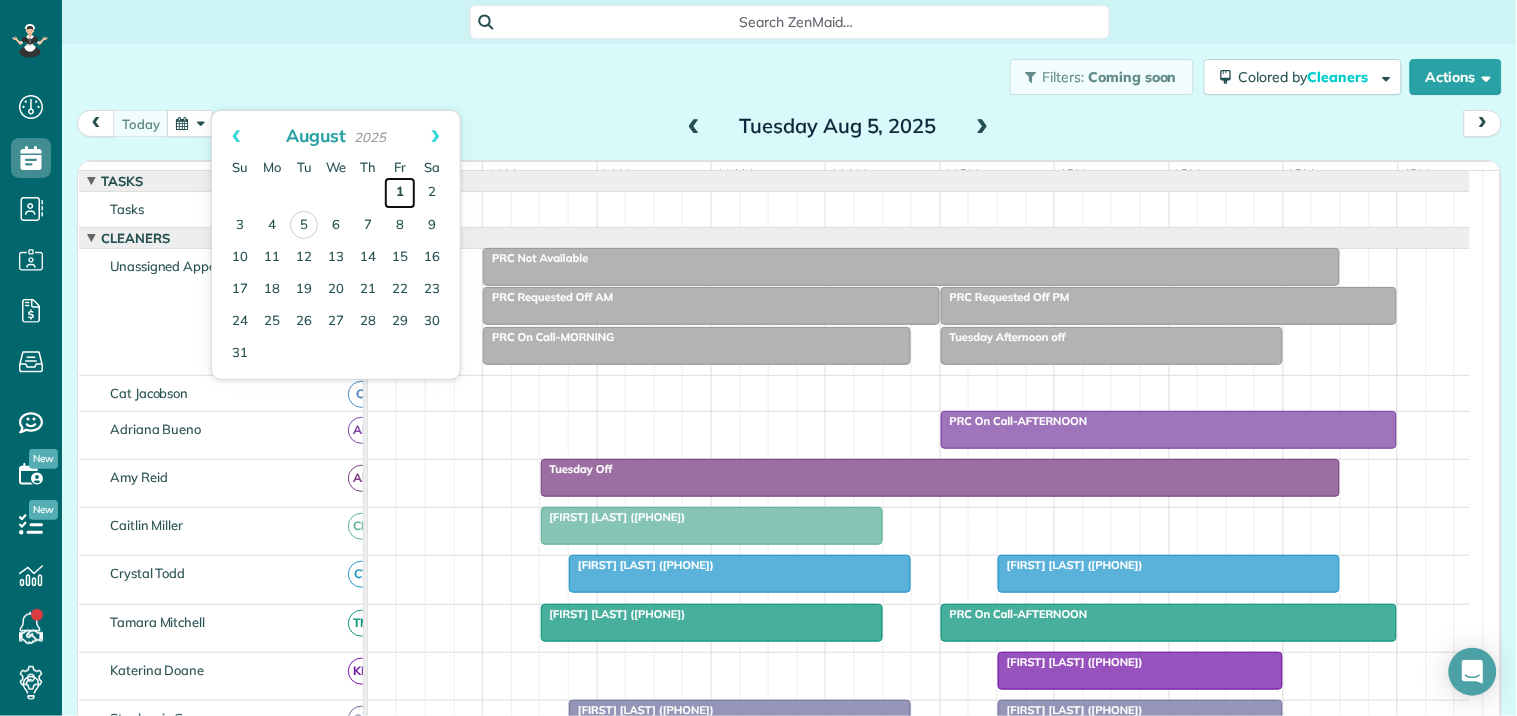 click on "1" at bounding box center [400, 193] 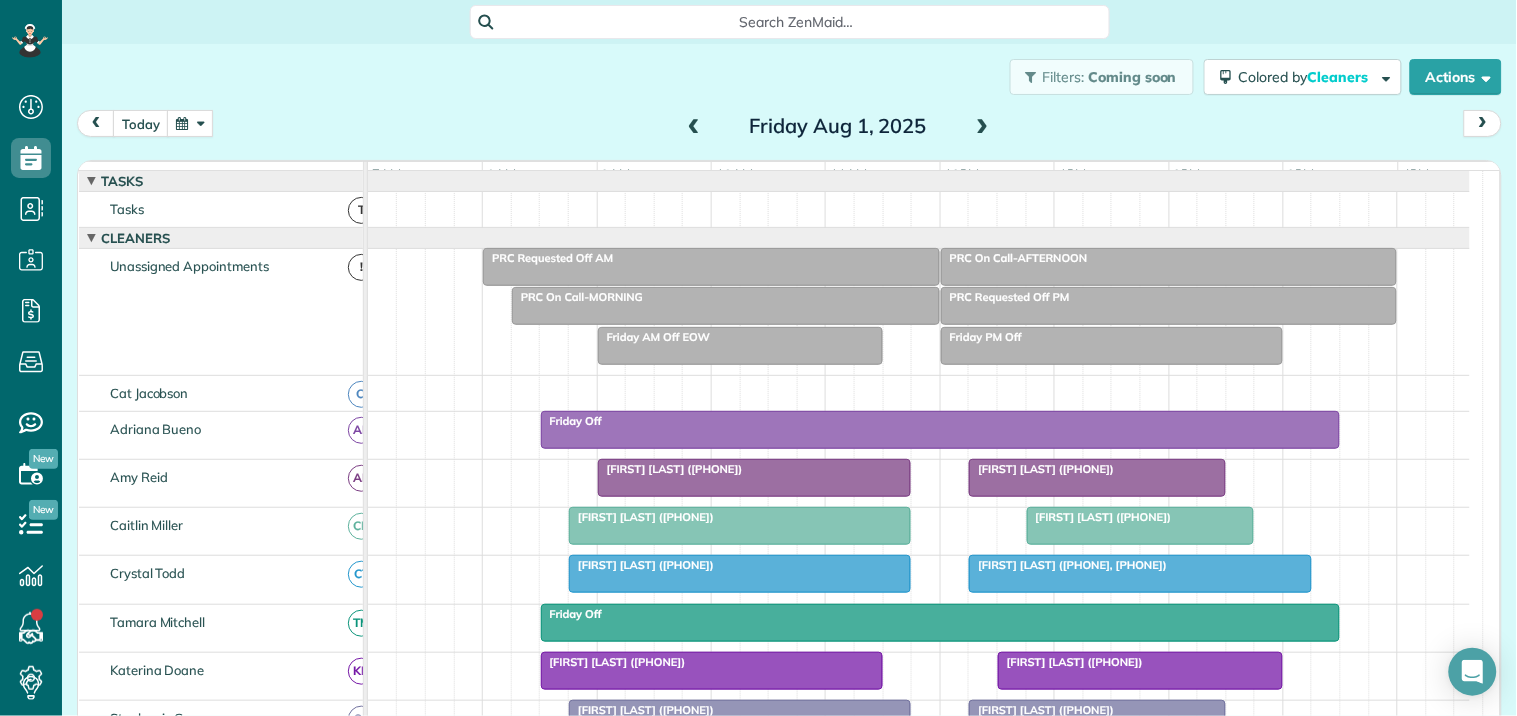 scroll, scrollTop: 128, scrollLeft: 0, axis: vertical 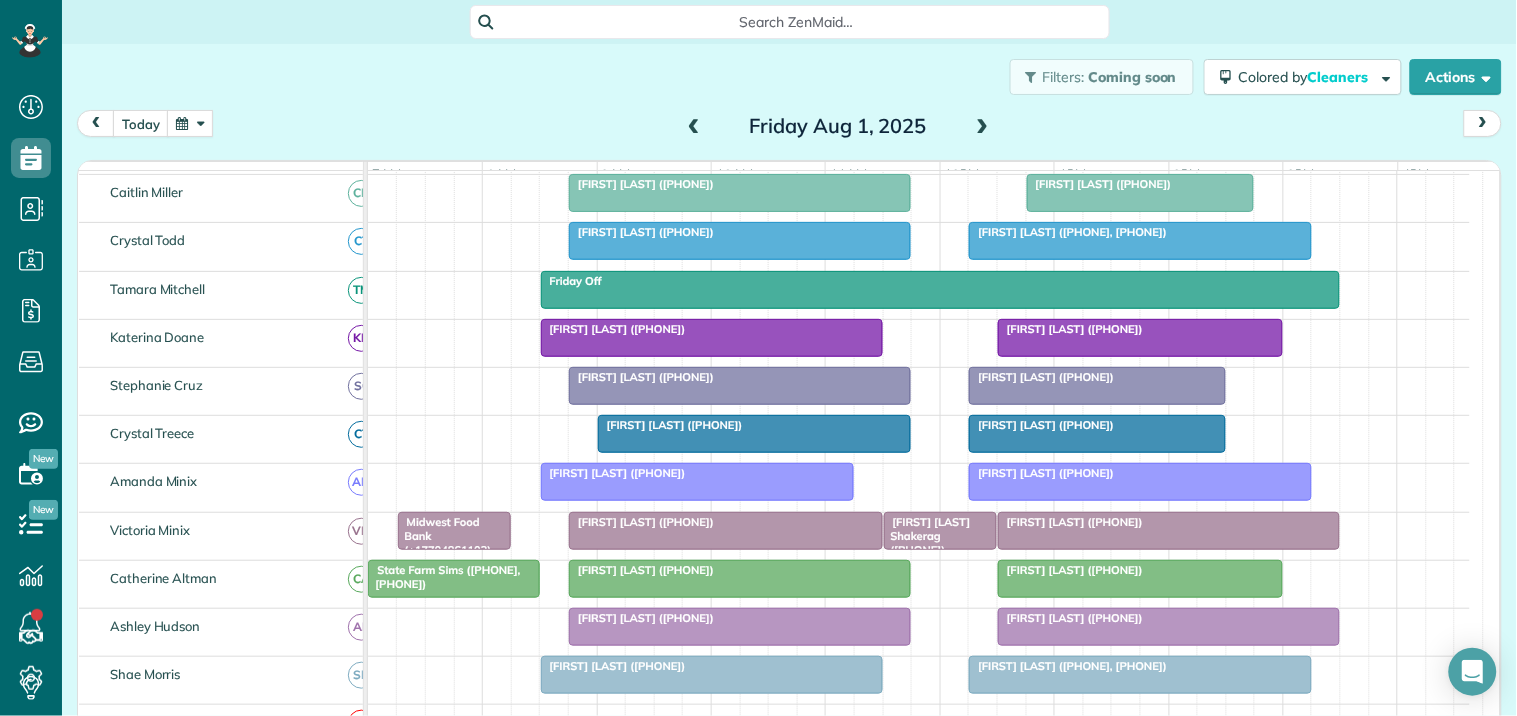 click at bounding box center [1140, 482] 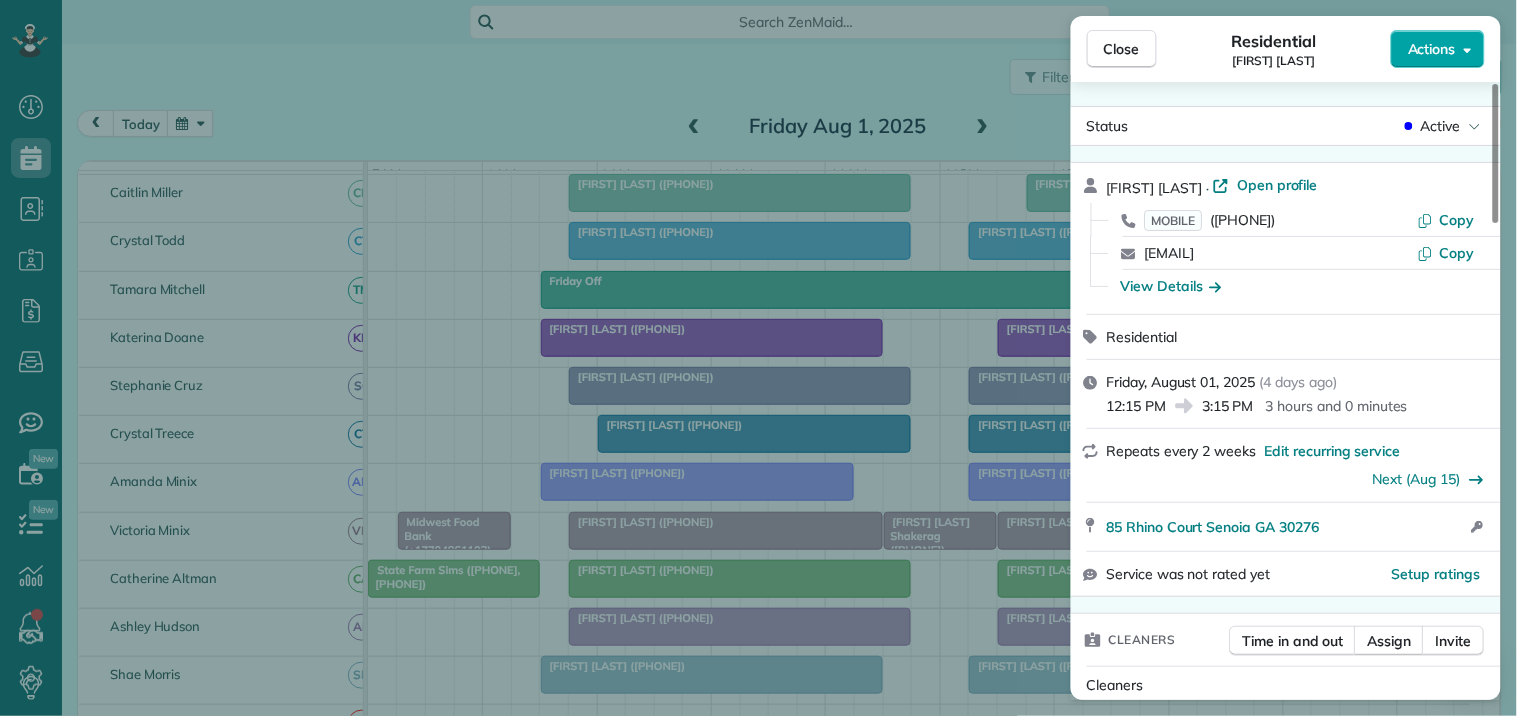 click on "Actions" at bounding box center [1432, 49] 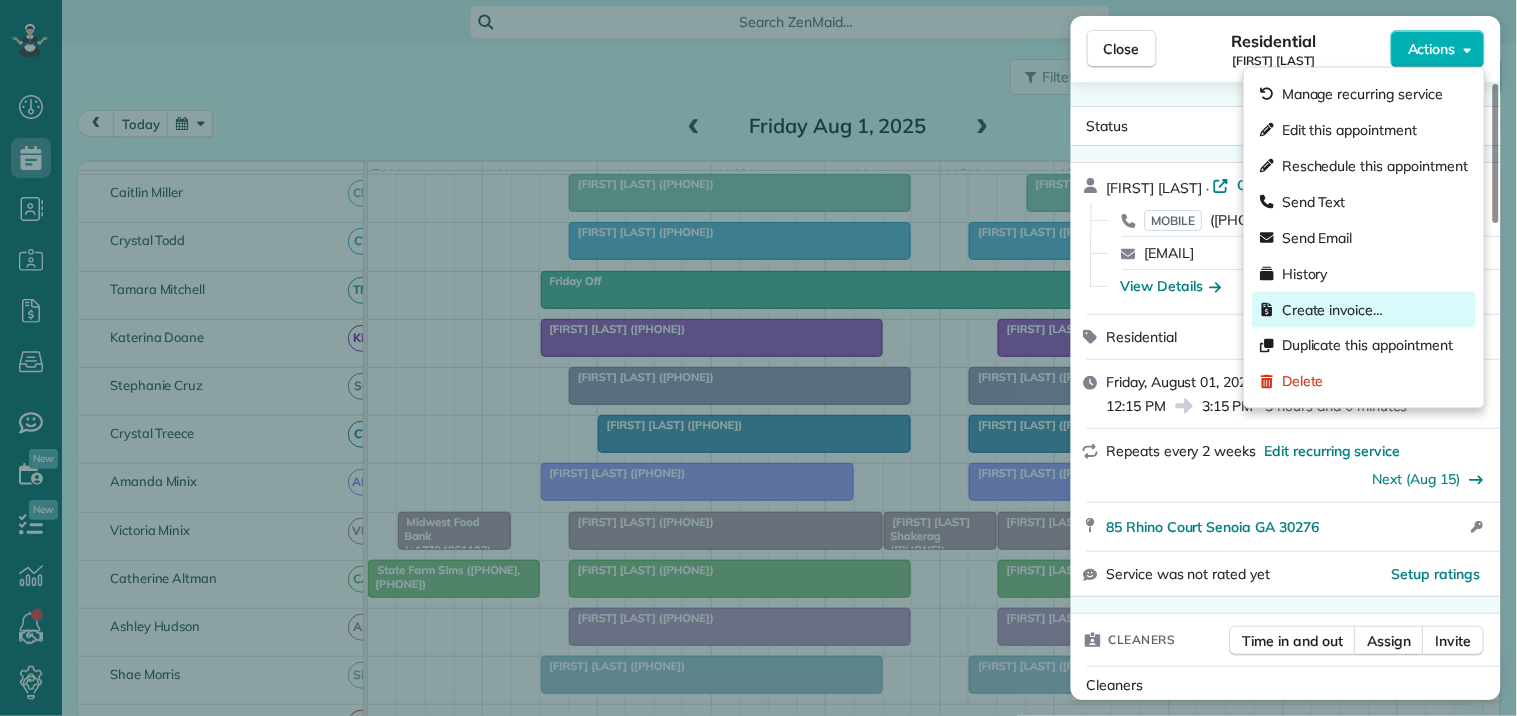 click on "Create invoice…" at bounding box center (1332, 310) 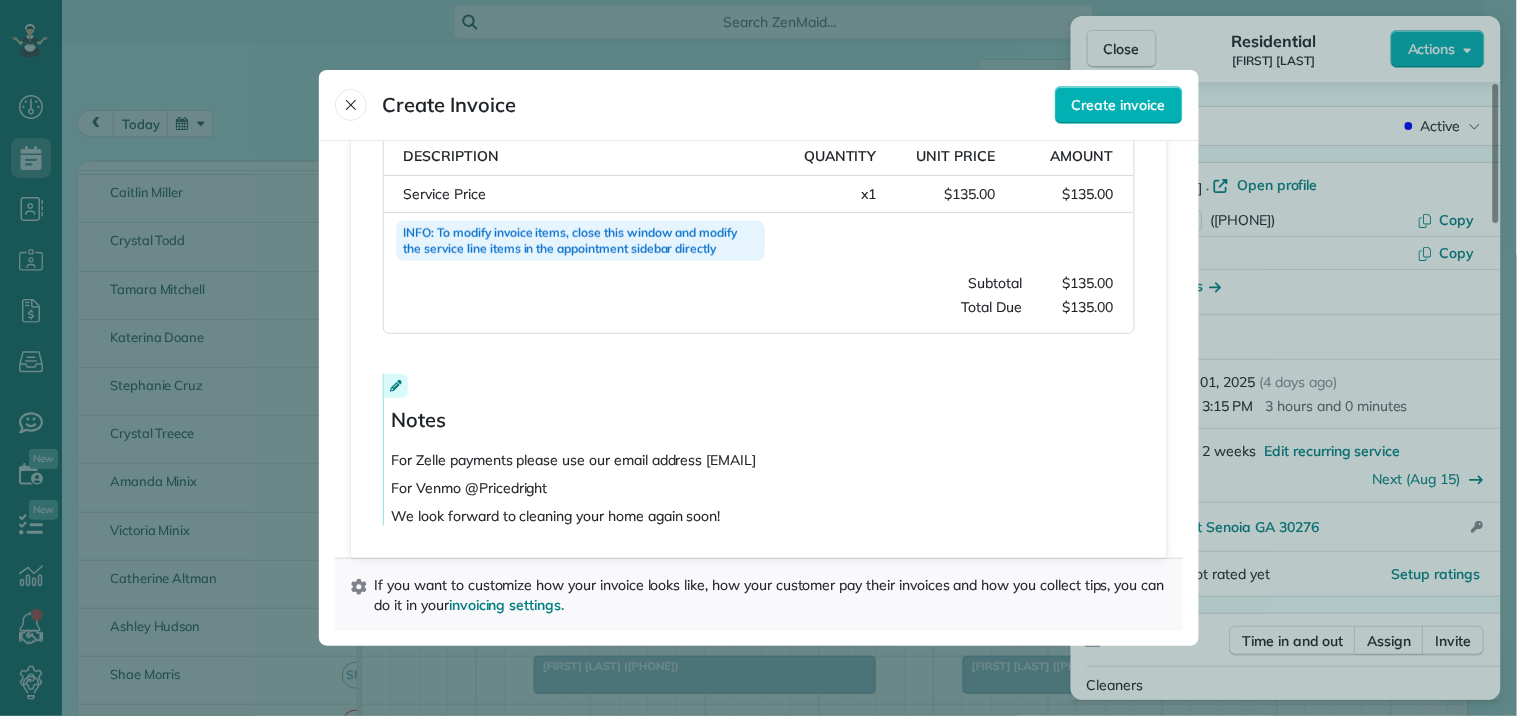 scroll, scrollTop: 0, scrollLeft: 0, axis: both 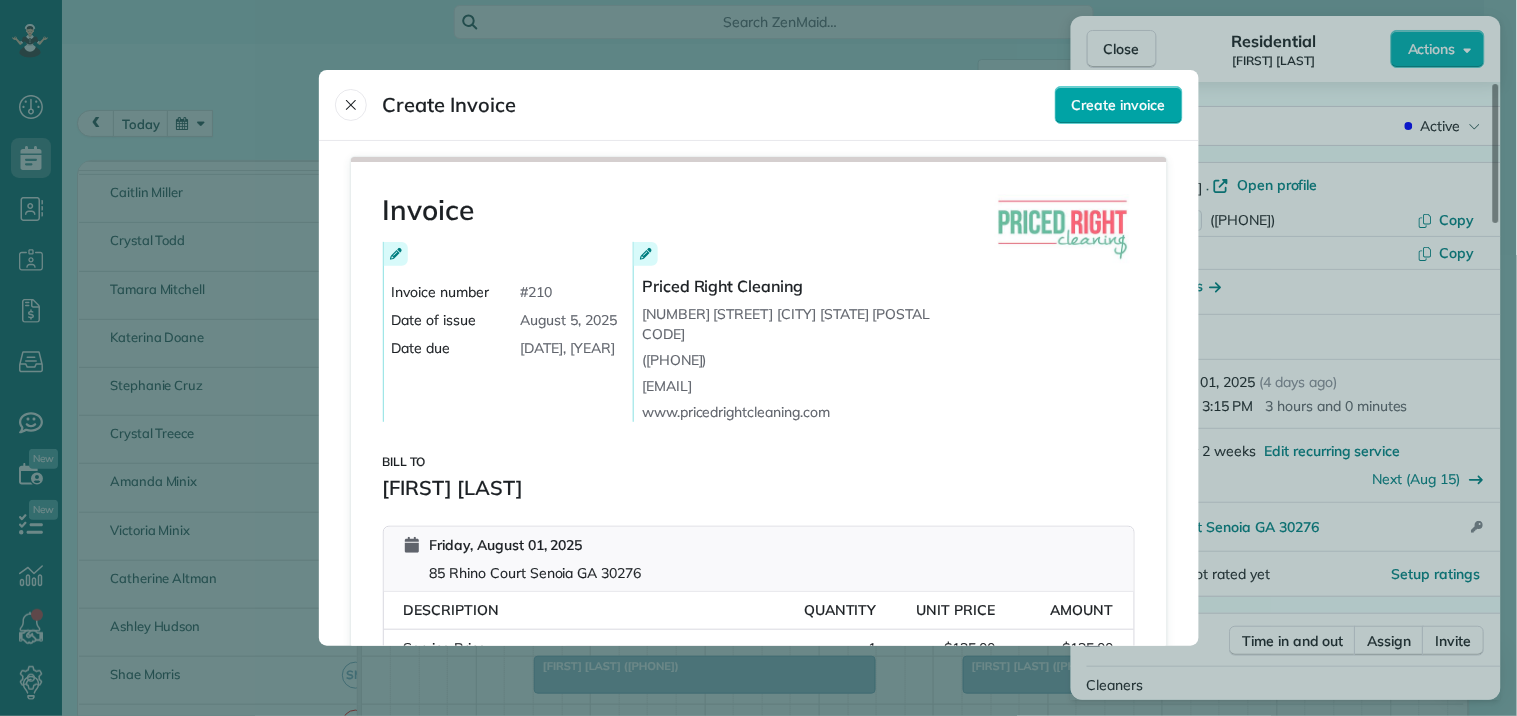 click on "Create invoice" at bounding box center [1118, 105] 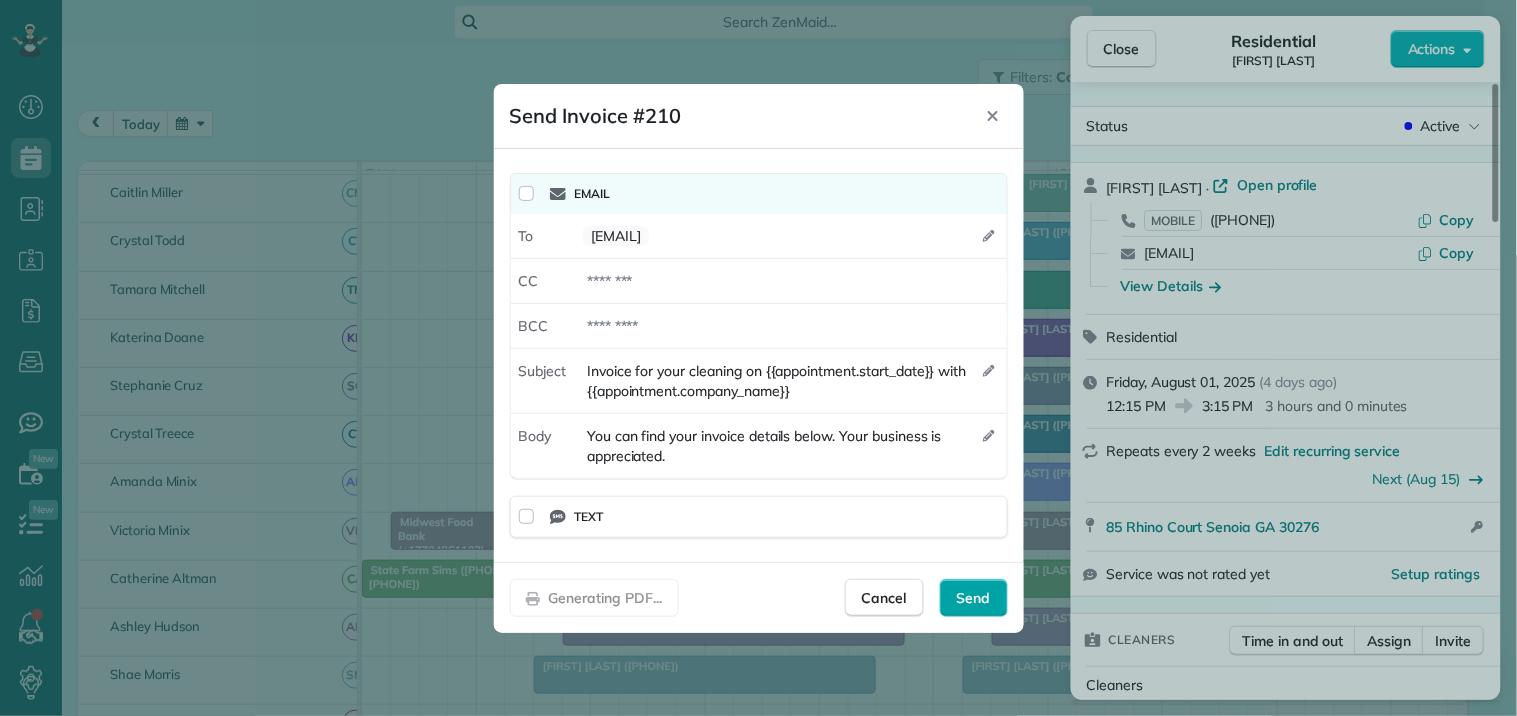 click on "Send" at bounding box center (974, 598) 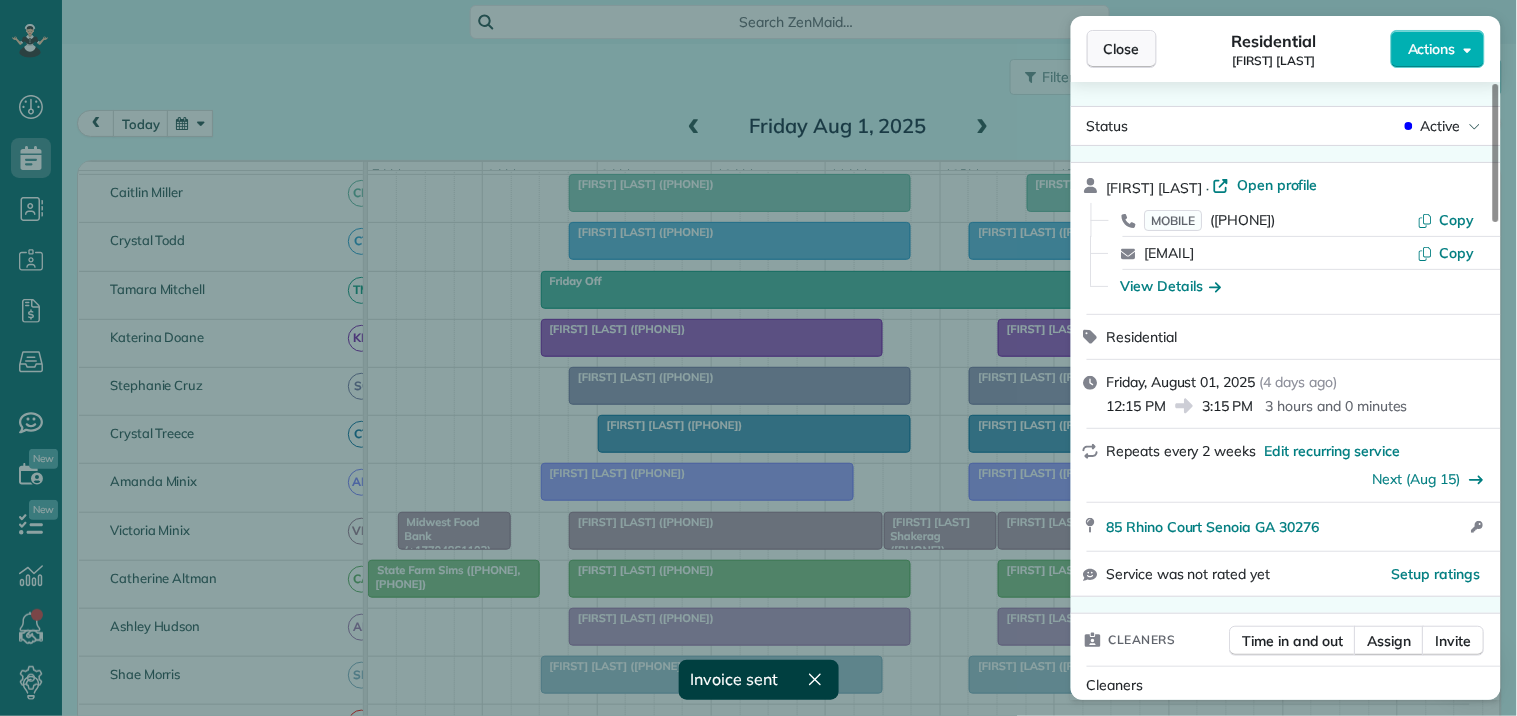 click on "Close" at bounding box center [1122, 49] 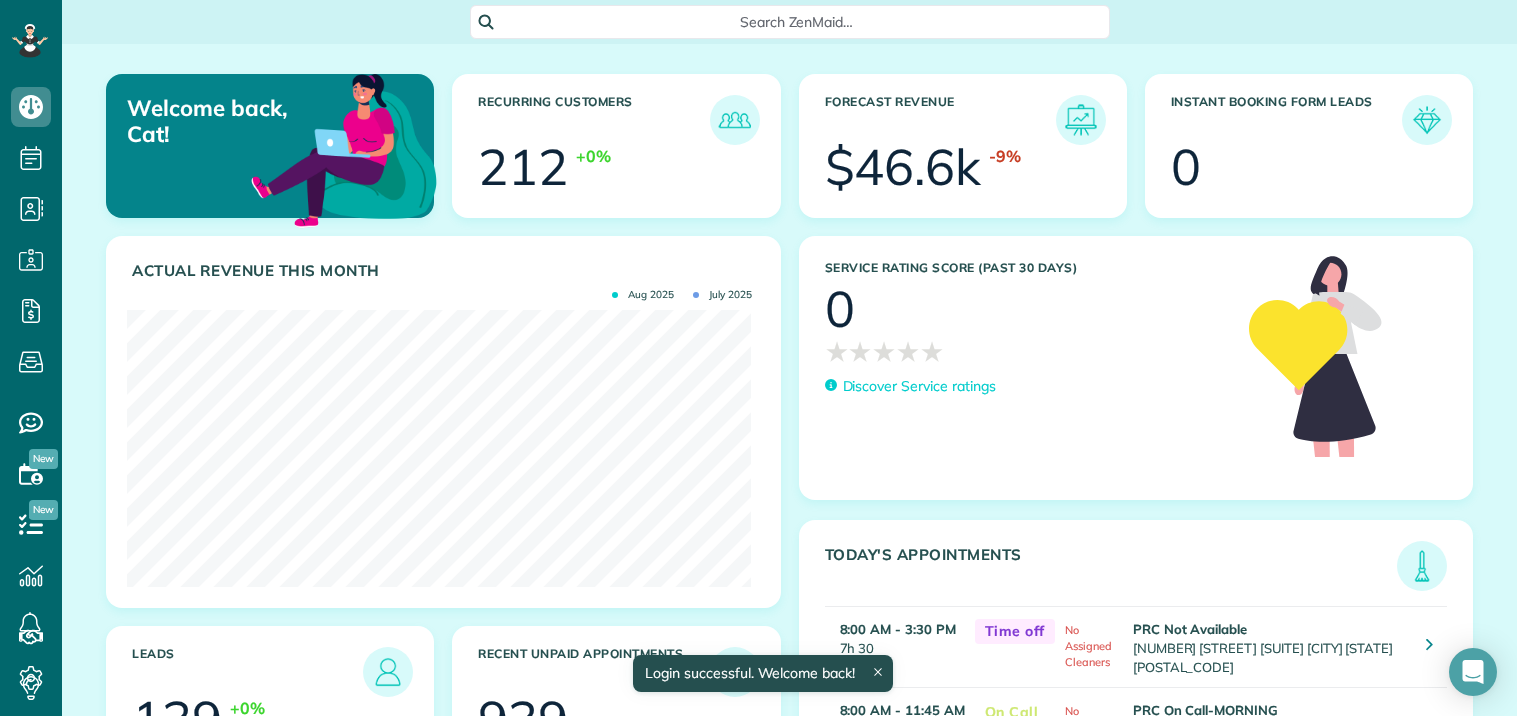 scroll, scrollTop: 0, scrollLeft: 0, axis: both 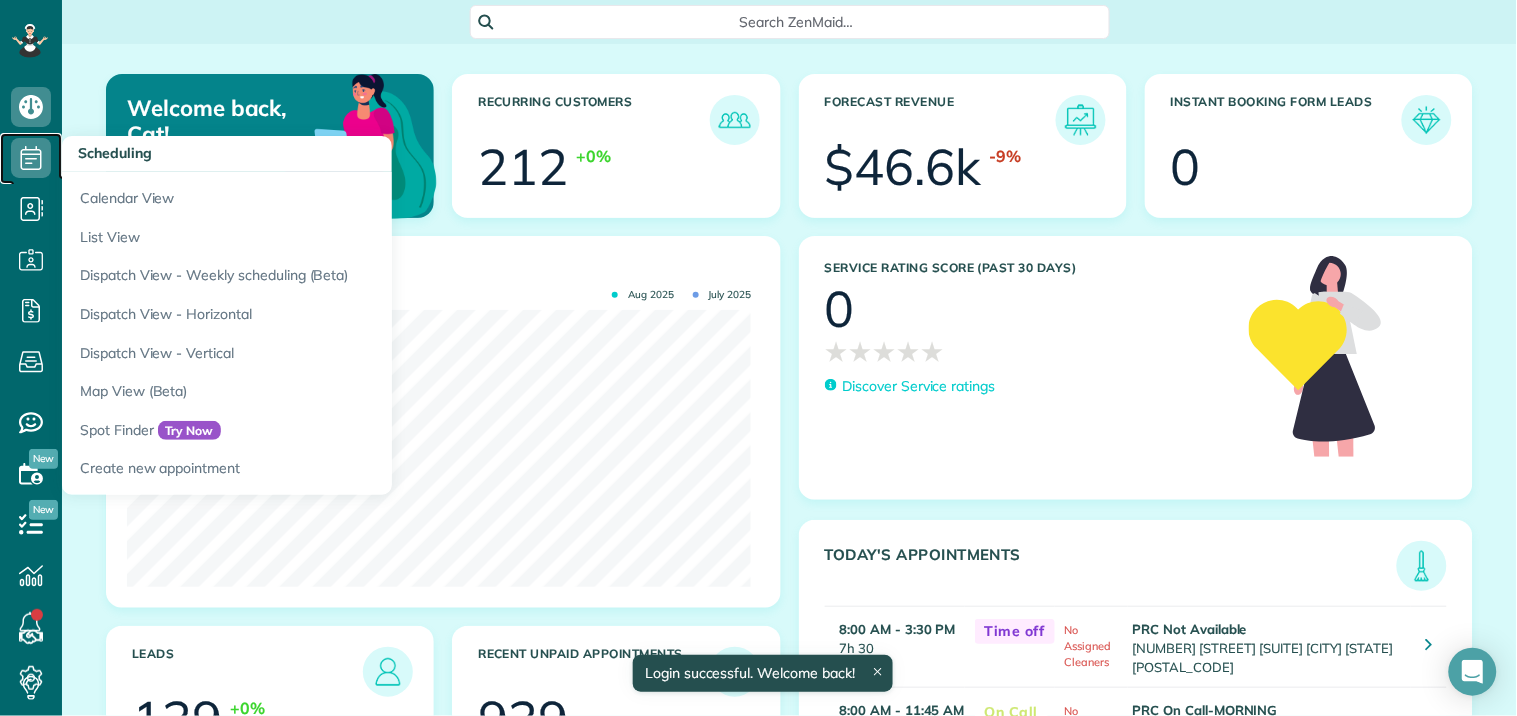 click 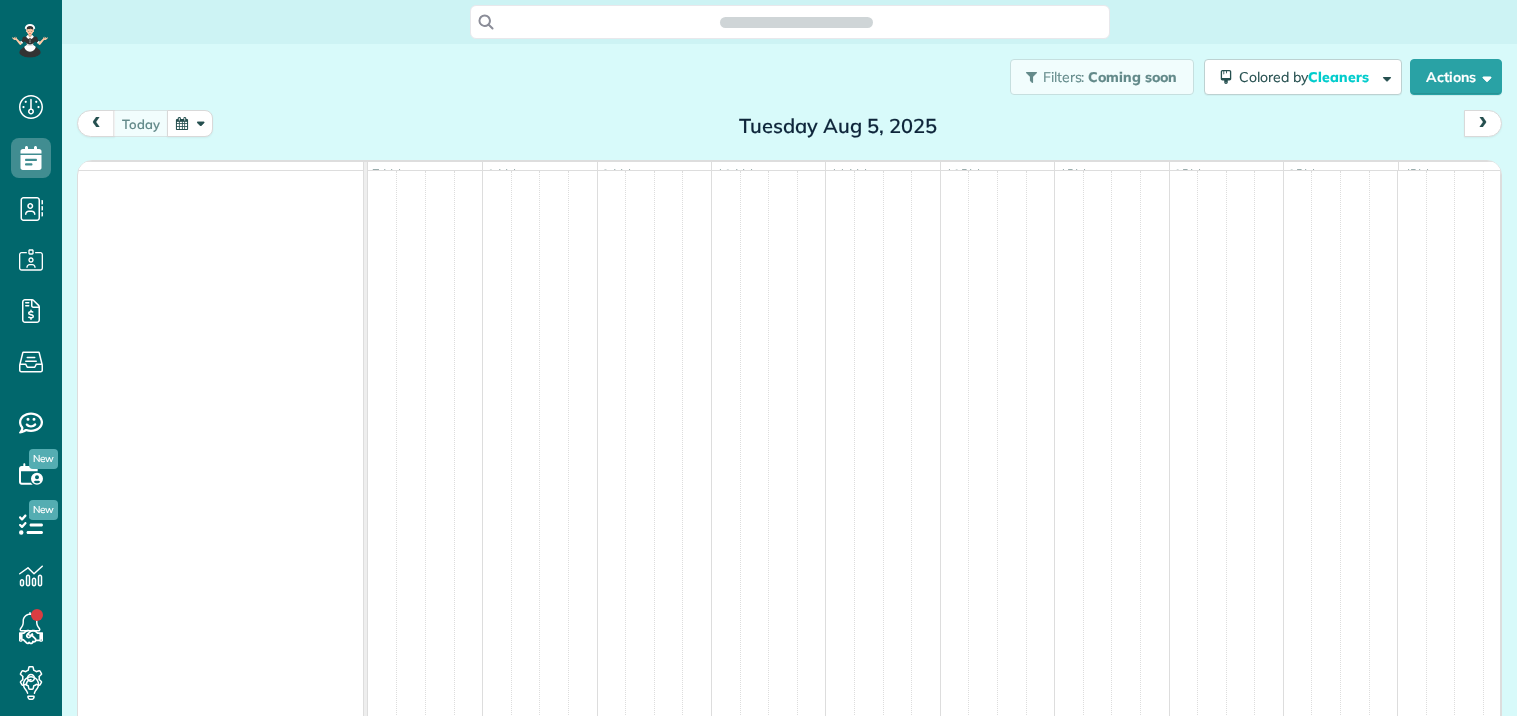 scroll, scrollTop: 0, scrollLeft: 0, axis: both 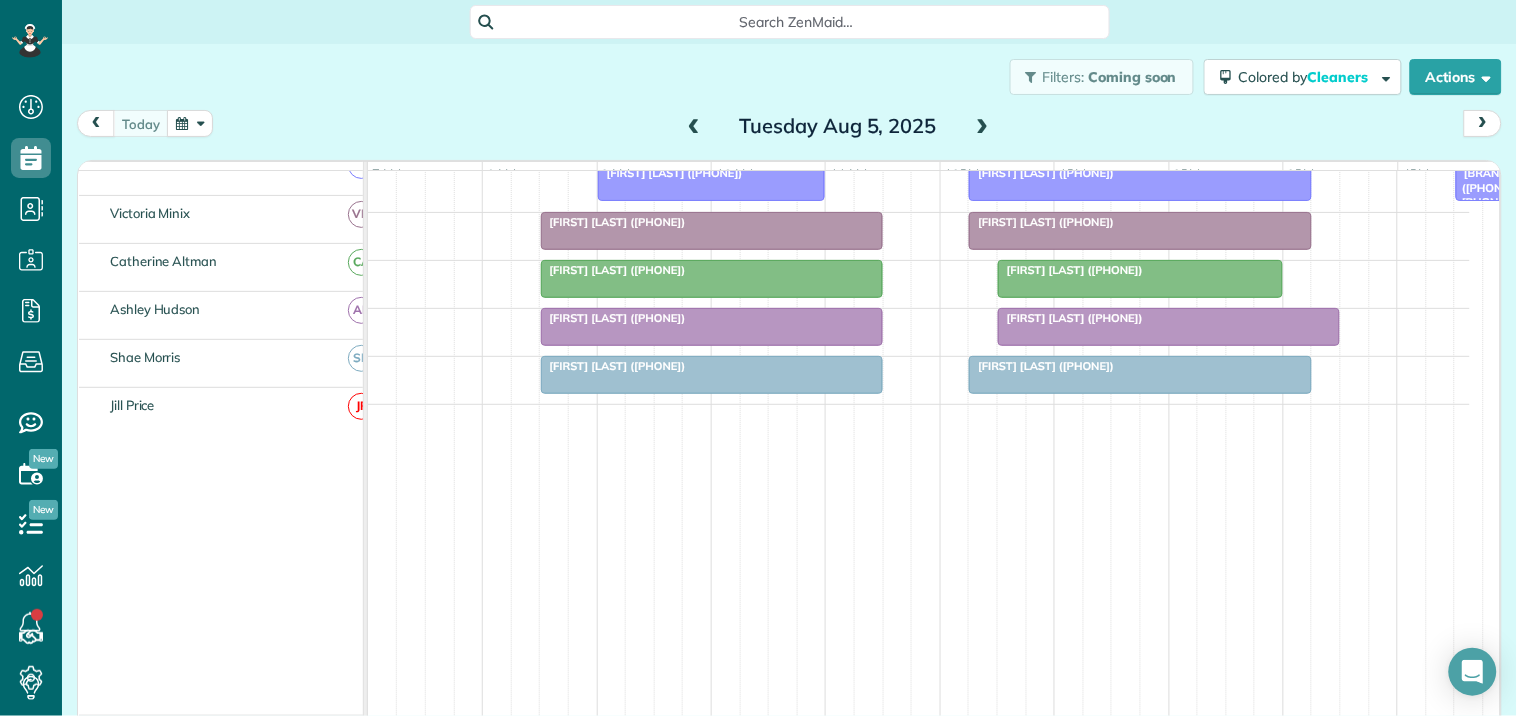 click at bounding box center (1140, 279) 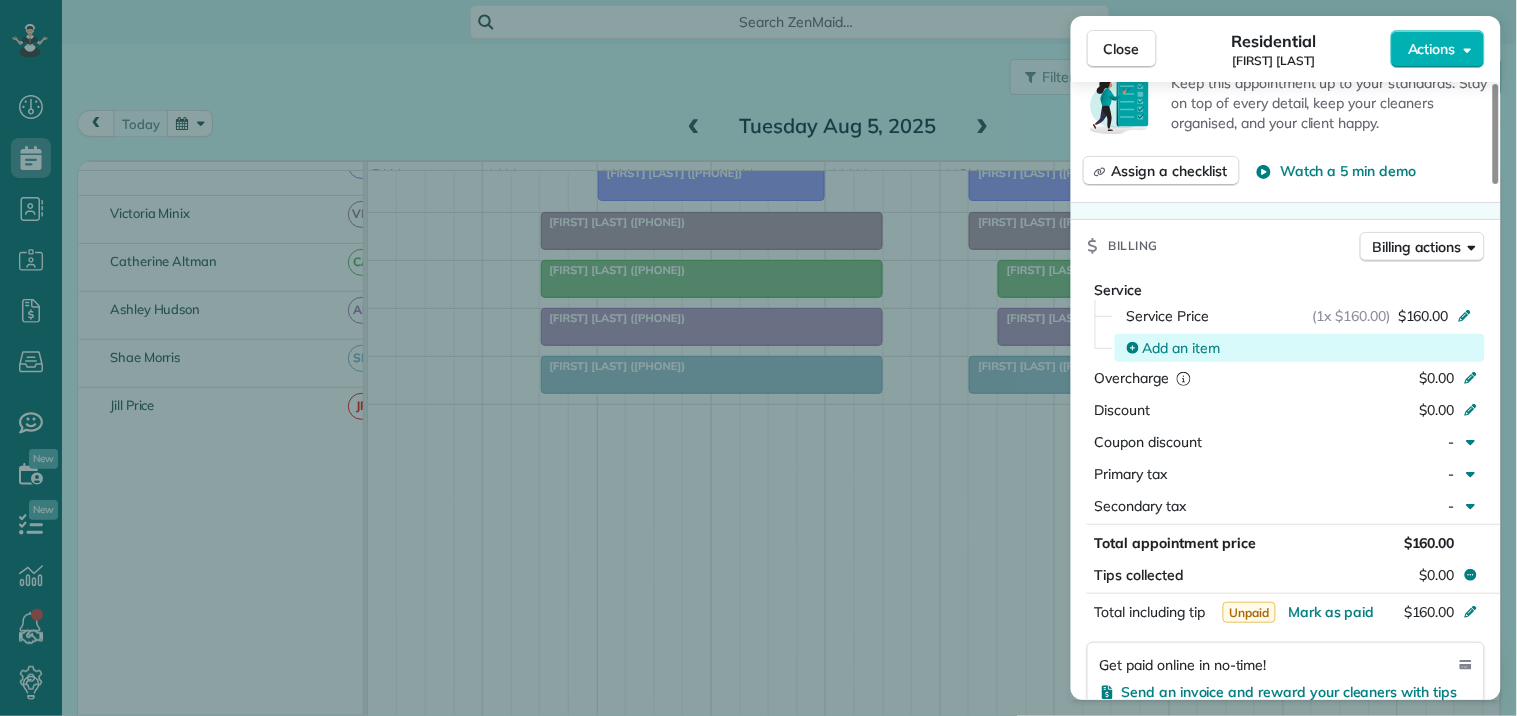 scroll, scrollTop: 222, scrollLeft: 0, axis: vertical 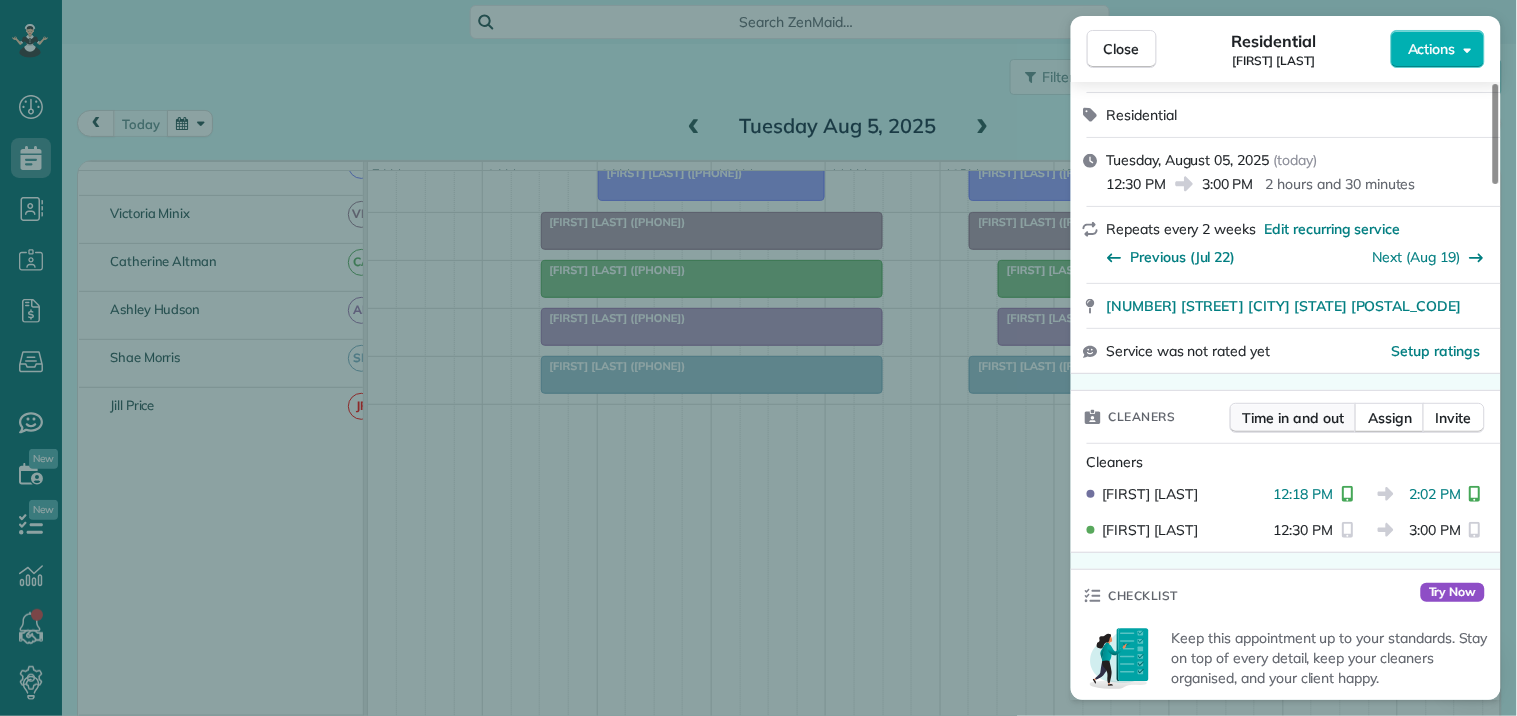 click on "Time in and out" at bounding box center [1293, 418] 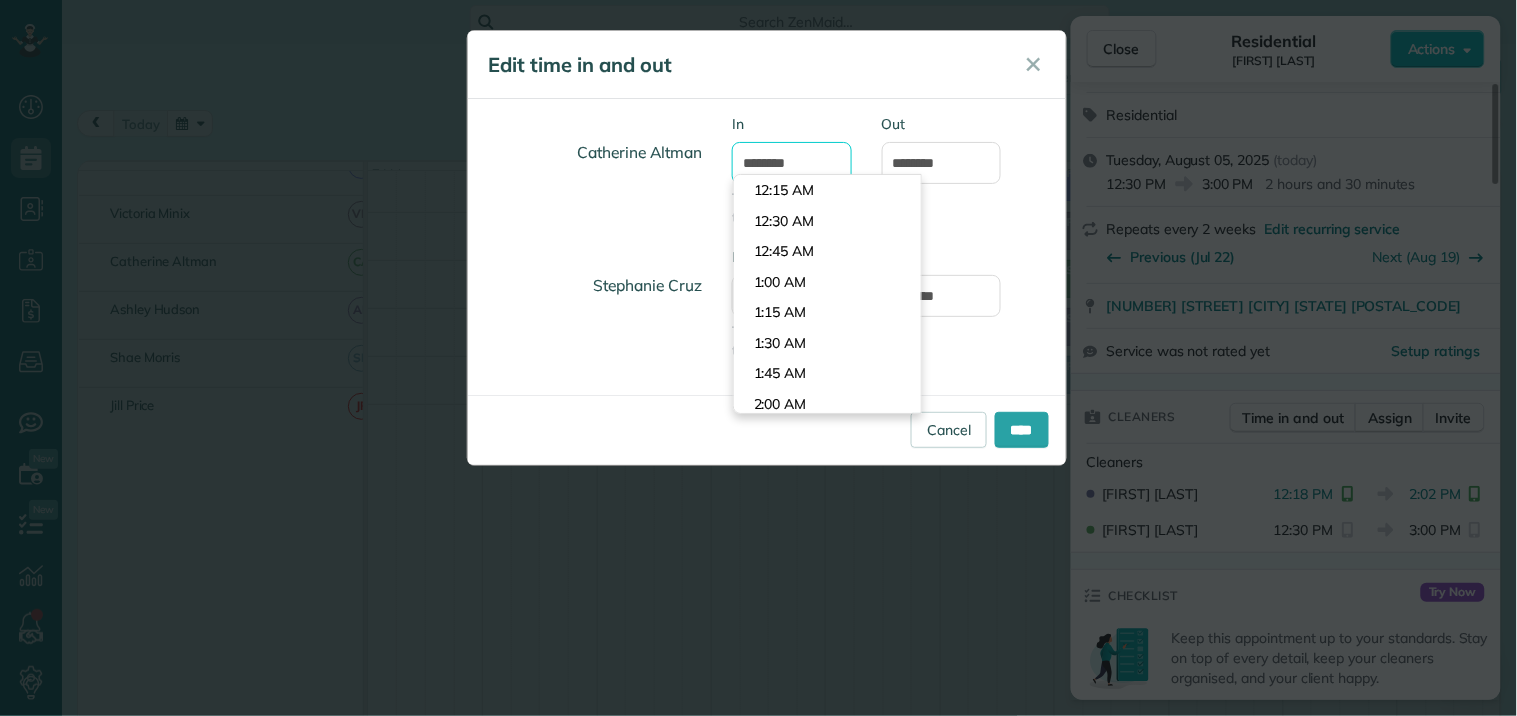 click on "********" at bounding box center (792, 163) 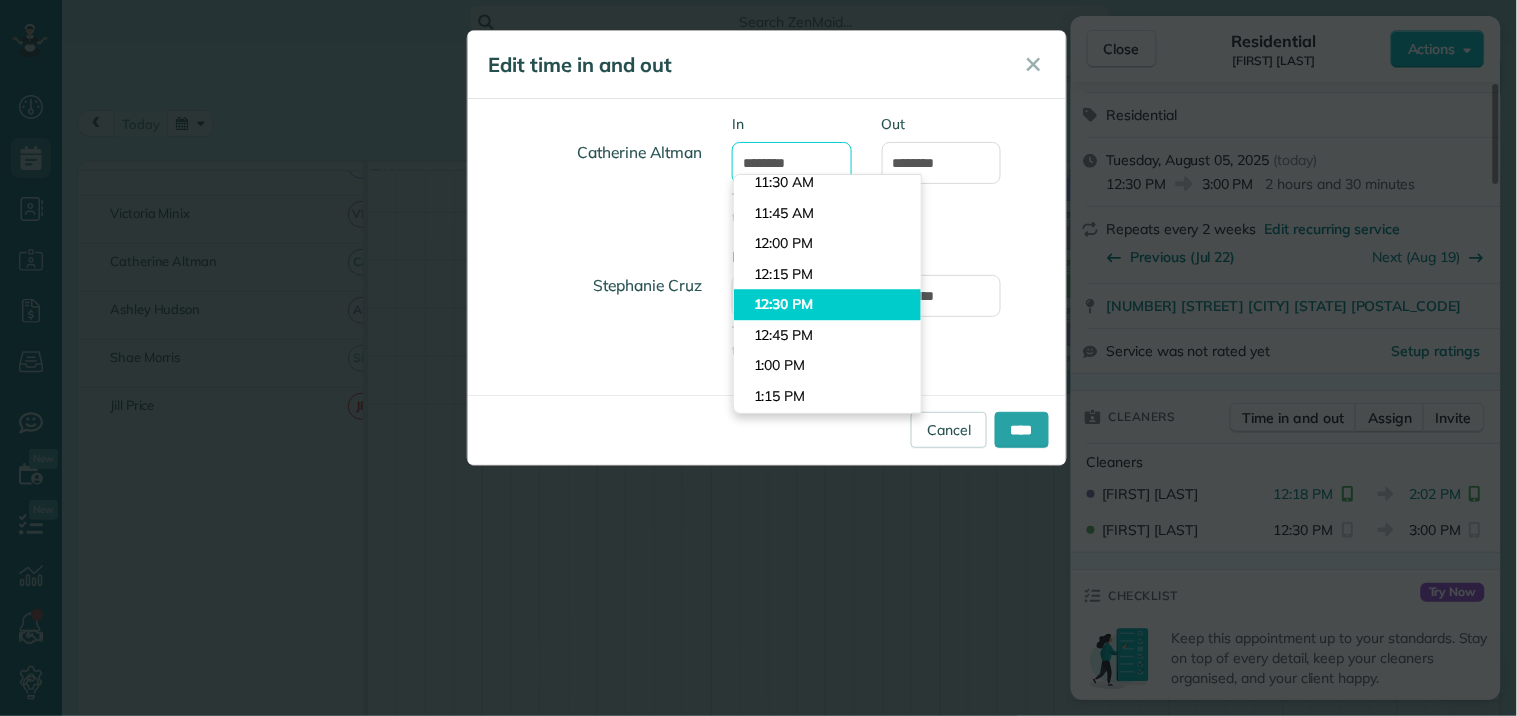 scroll, scrollTop: 1354, scrollLeft: 0, axis: vertical 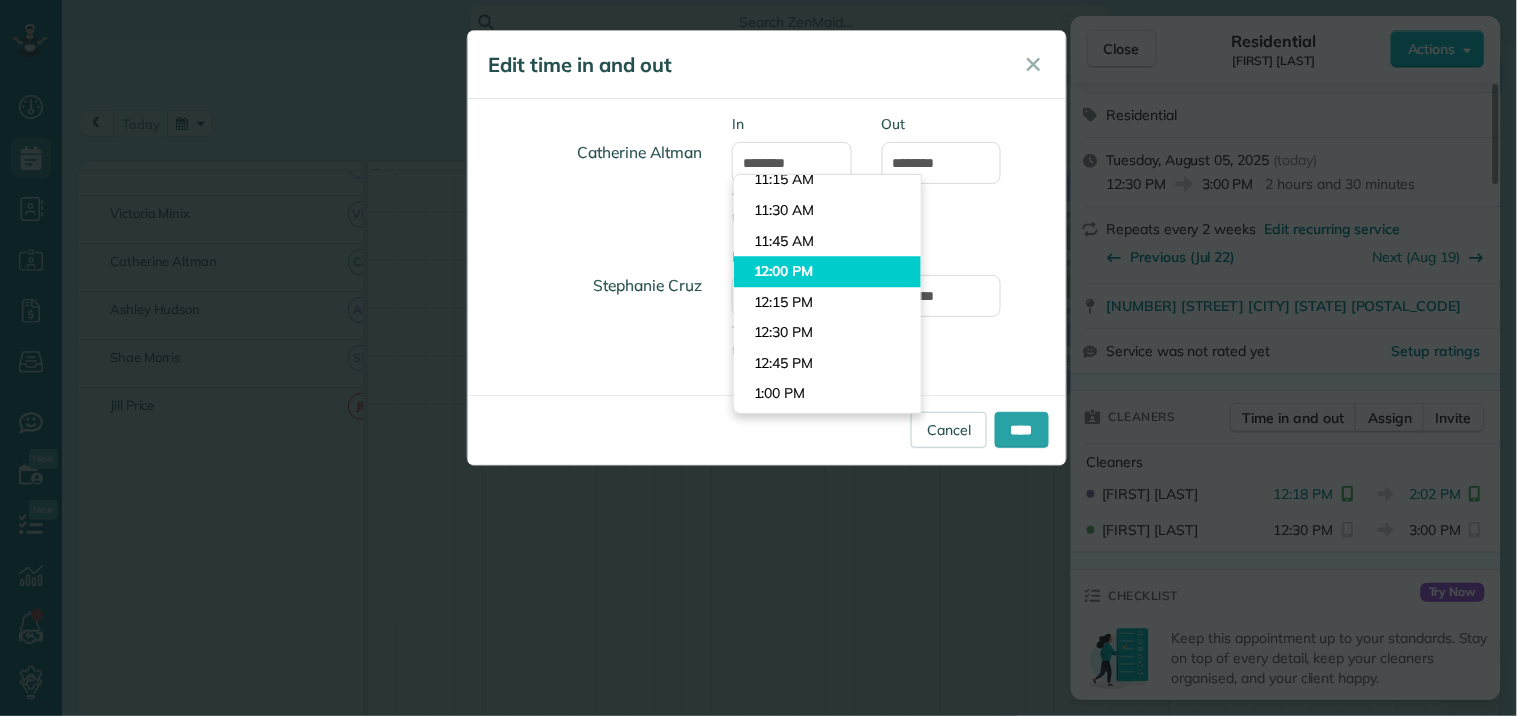 type on "********" 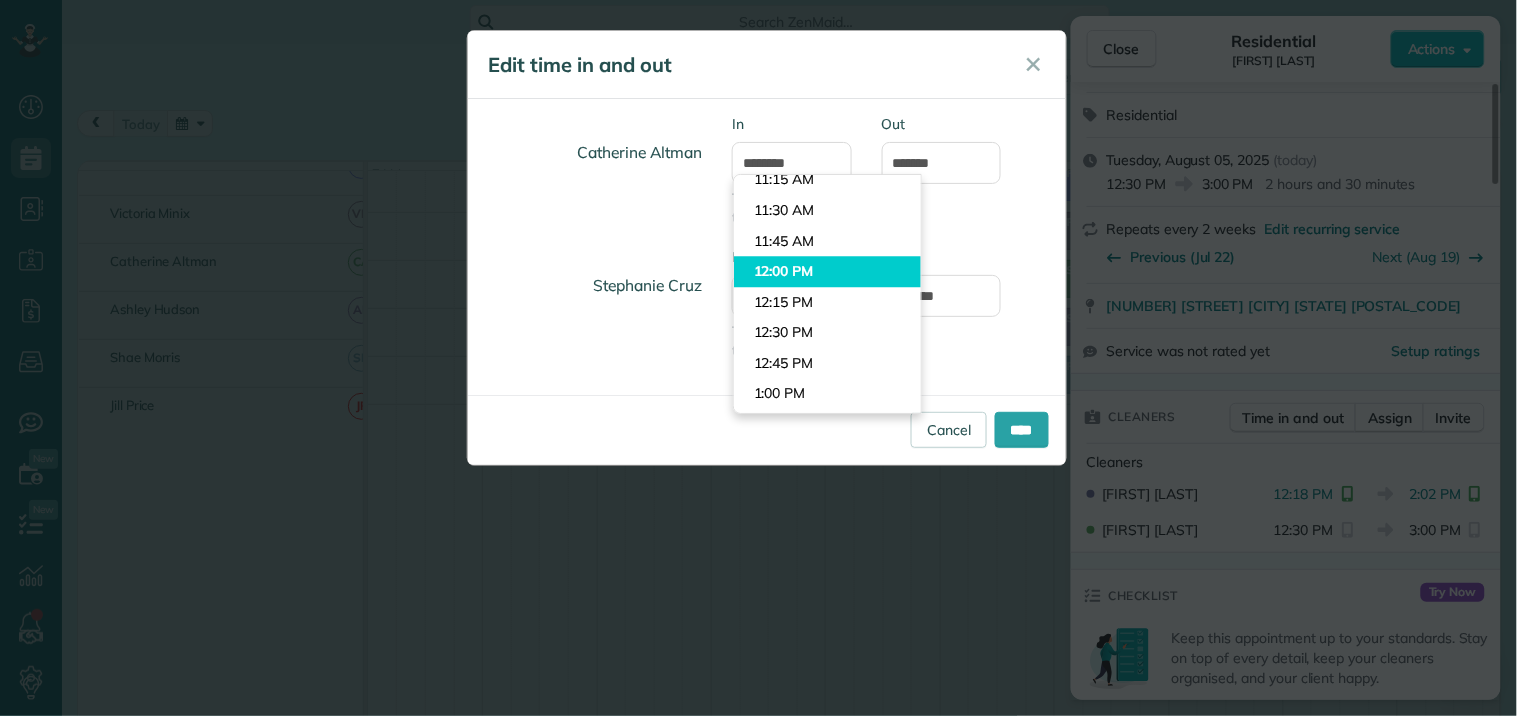 click on "Dashboard
Scheduling
Calendar View
List View
Dispatch View - Weekly scheduling (Beta)" at bounding box center (758, 358) 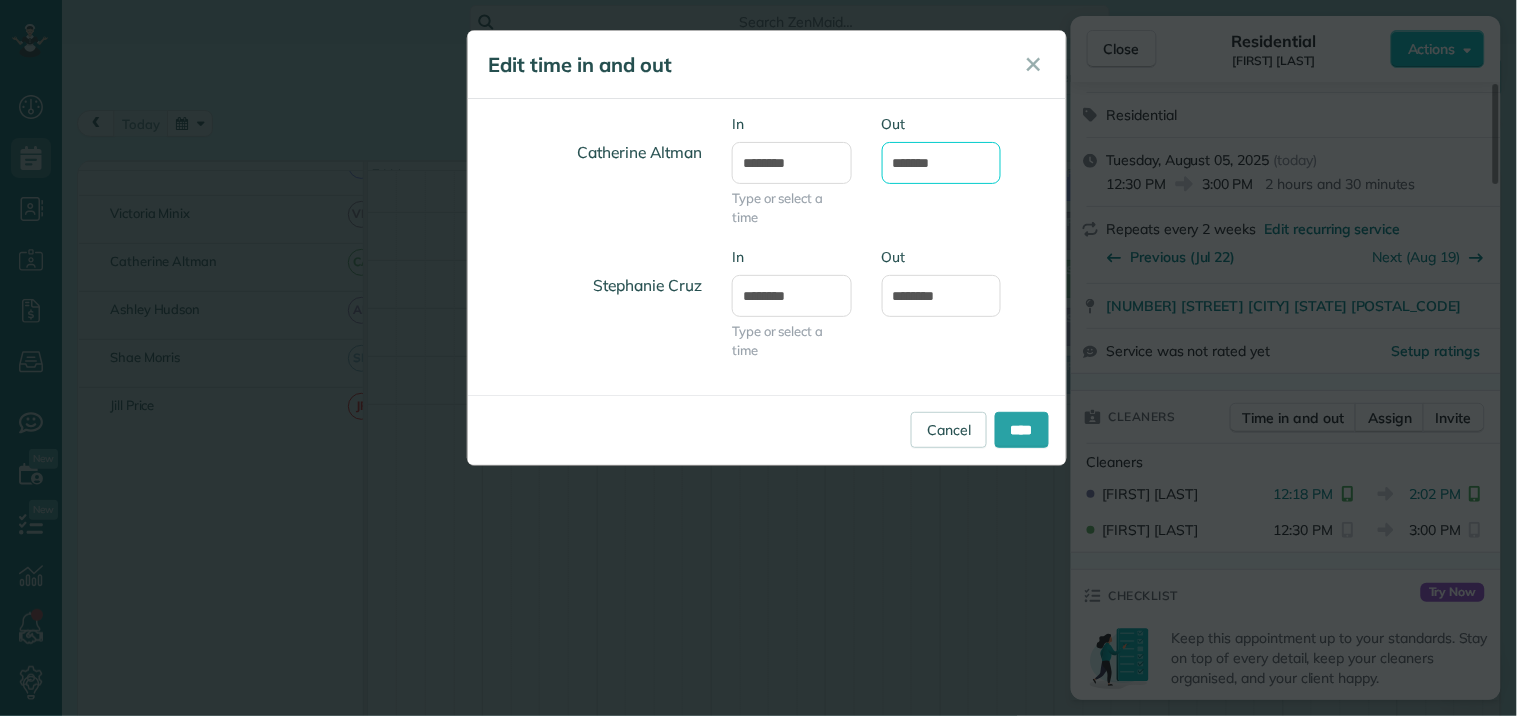click on "*******" at bounding box center [942, 163] 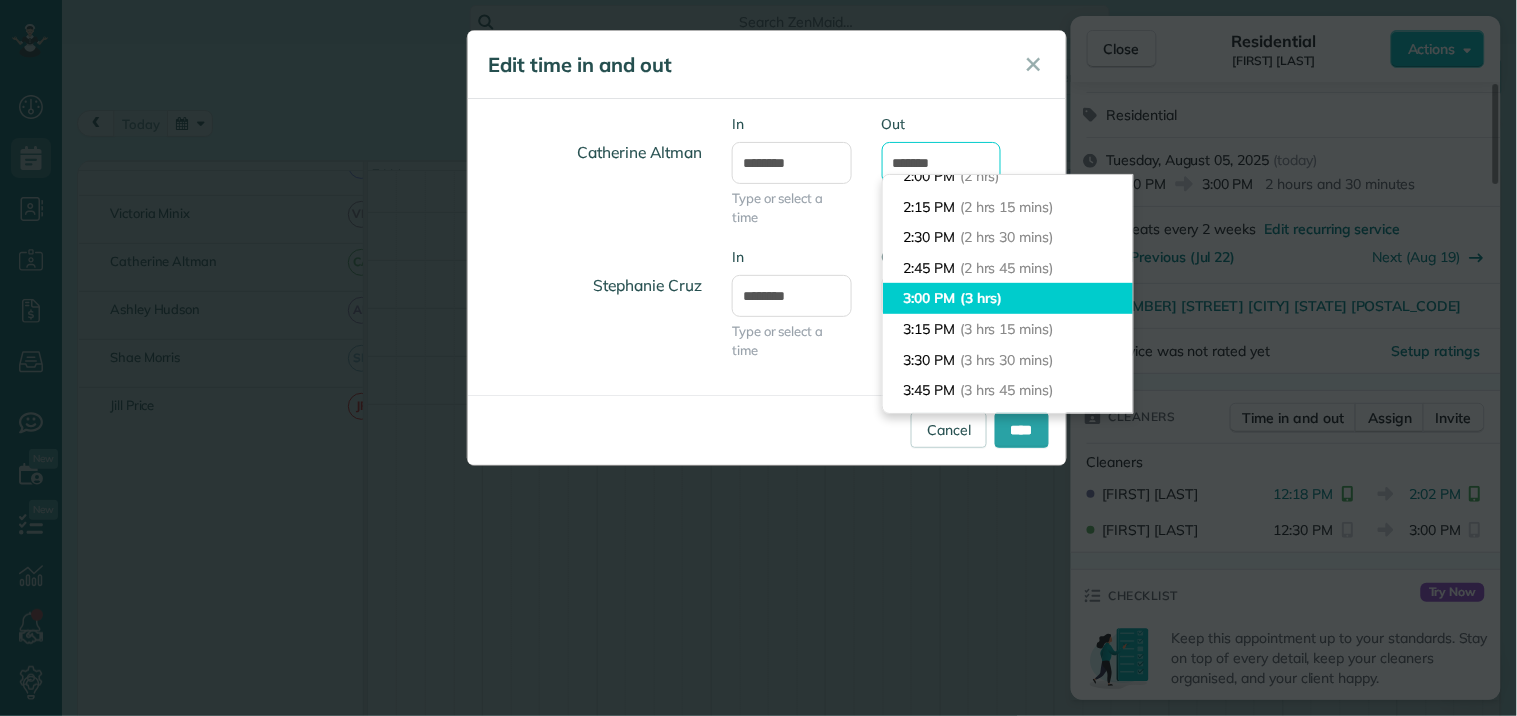 scroll, scrollTop: 224, scrollLeft: 0, axis: vertical 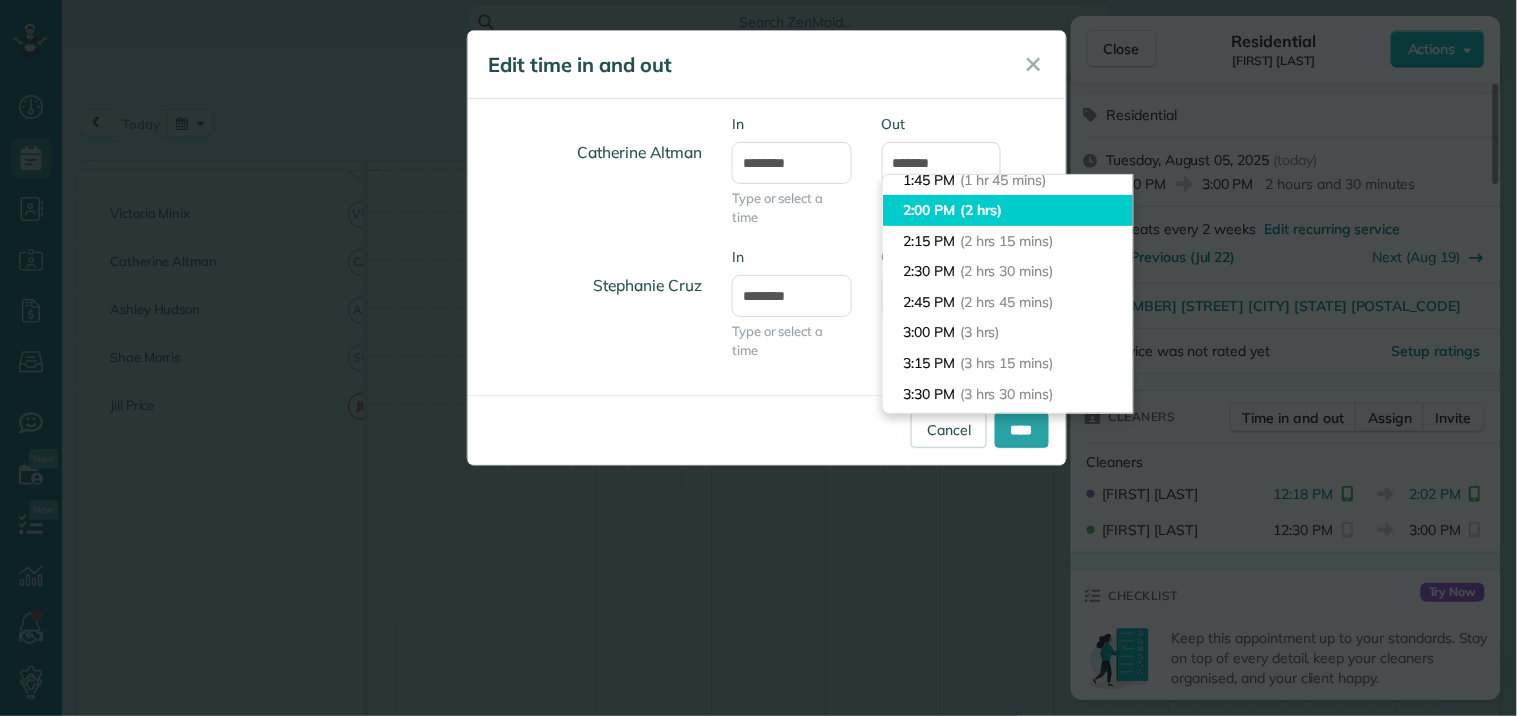 type on "*******" 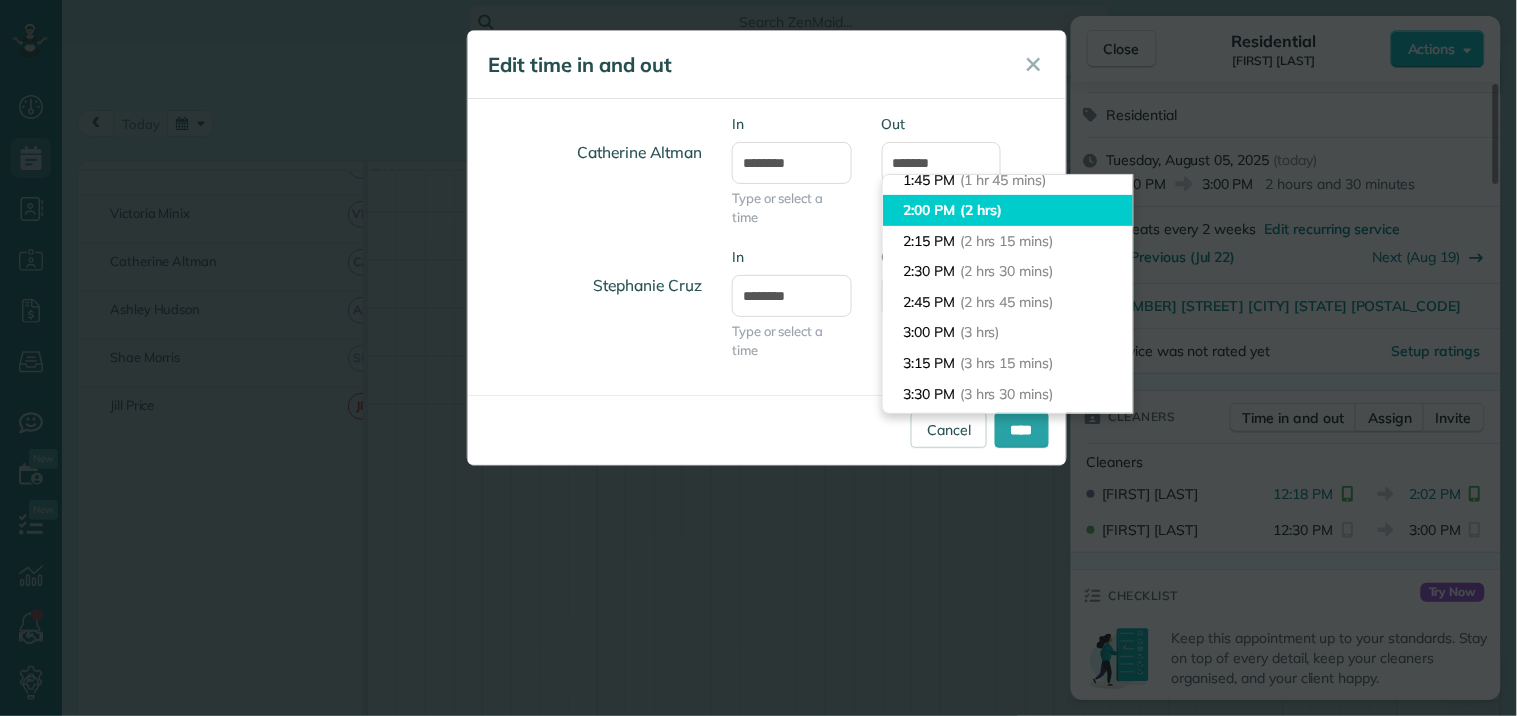 click on "2:00 PM  (2 hrs)" at bounding box center [1008, 210] 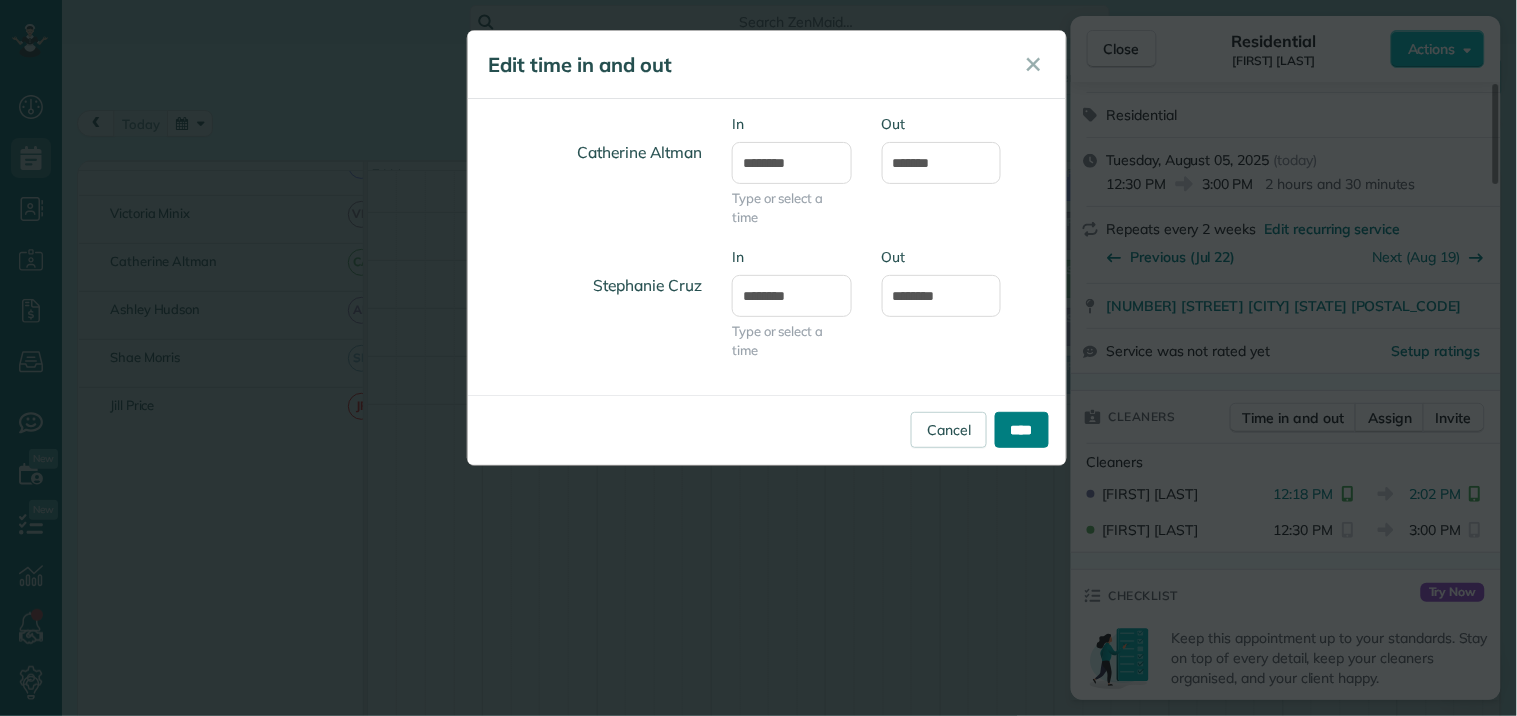 click on "****" at bounding box center (1022, 430) 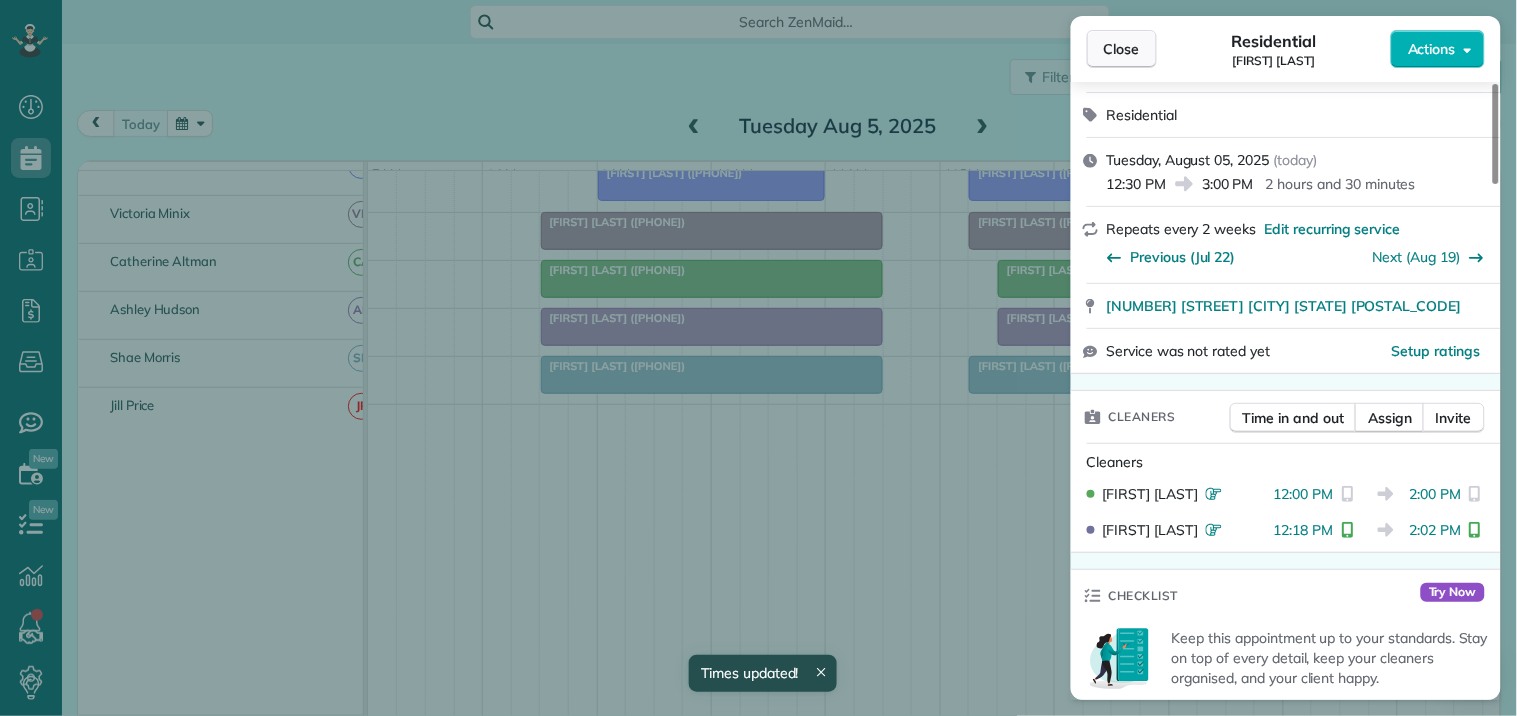 click on "Close" at bounding box center [1122, 49] 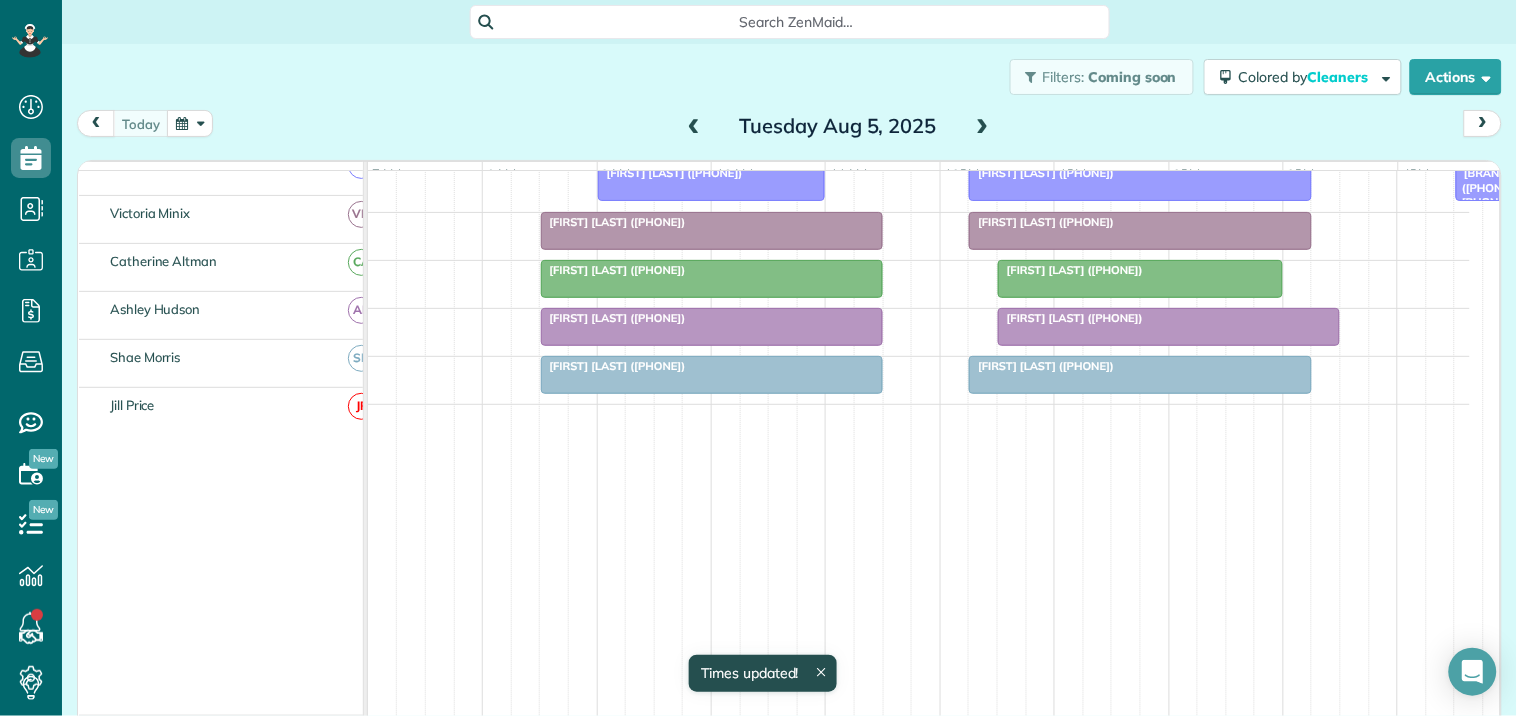 scroll, scrollTop: 207, scrollLeft: 0, axis: vertical 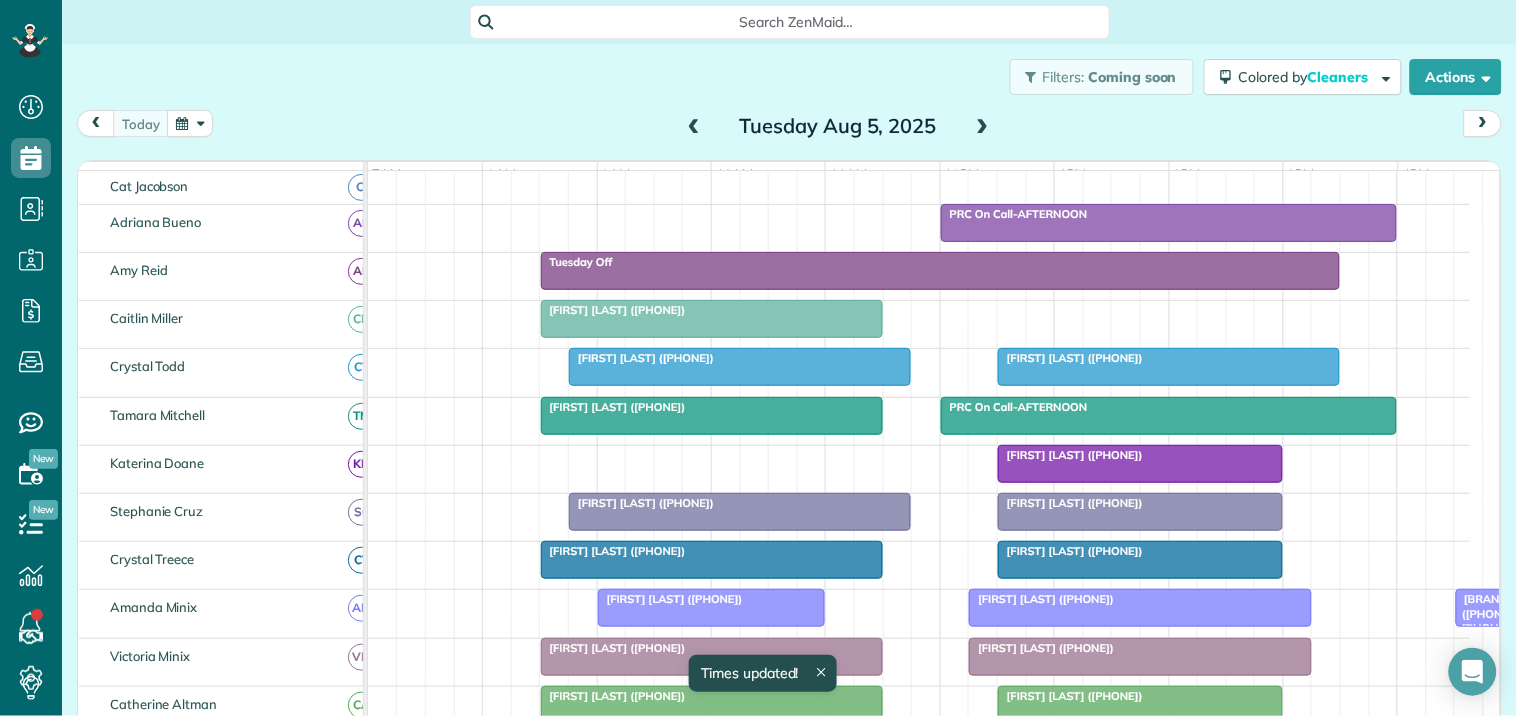 click on "[FIRST] [LAST] (+[PHONE])" at bounding box center (1070, 358) 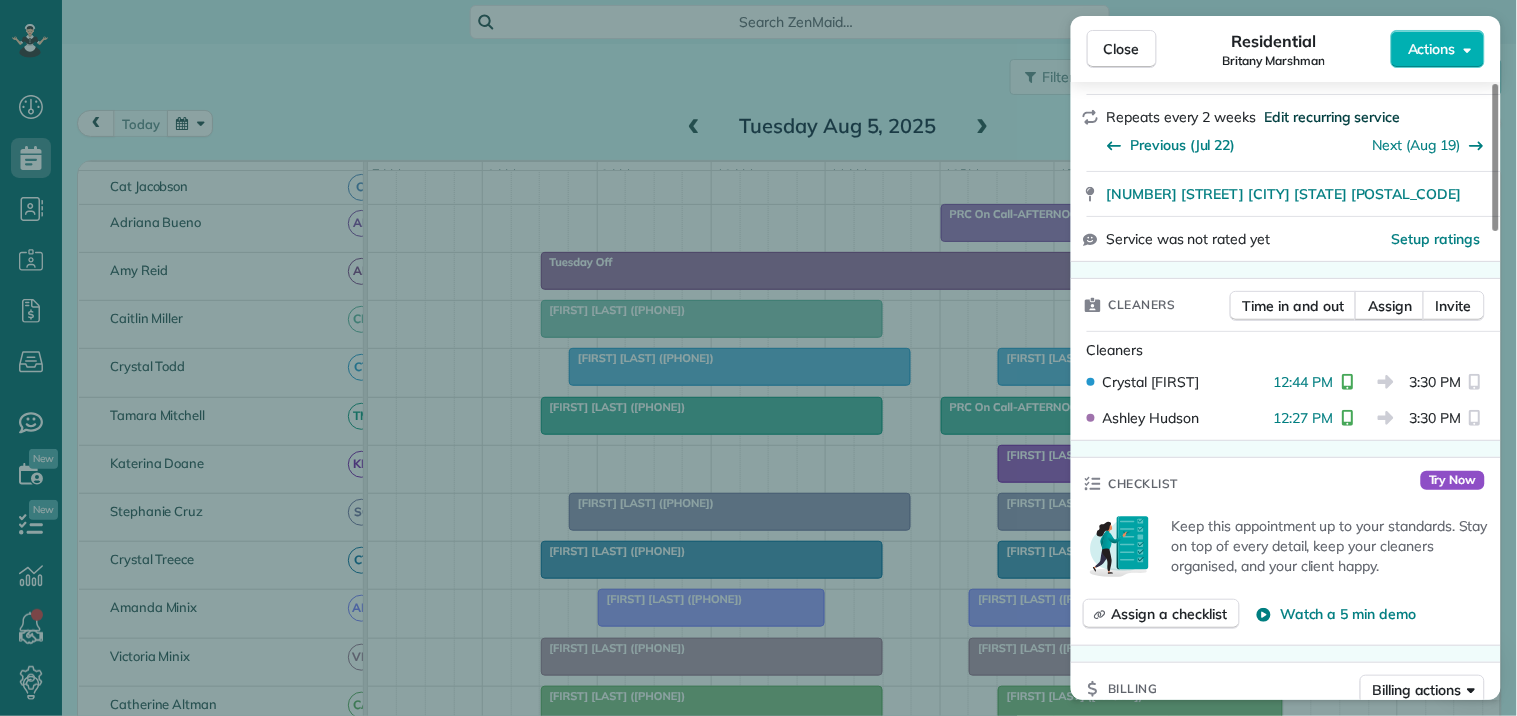 scroll, scrollTop: 555, scrollLeft: 0, axis: vertical 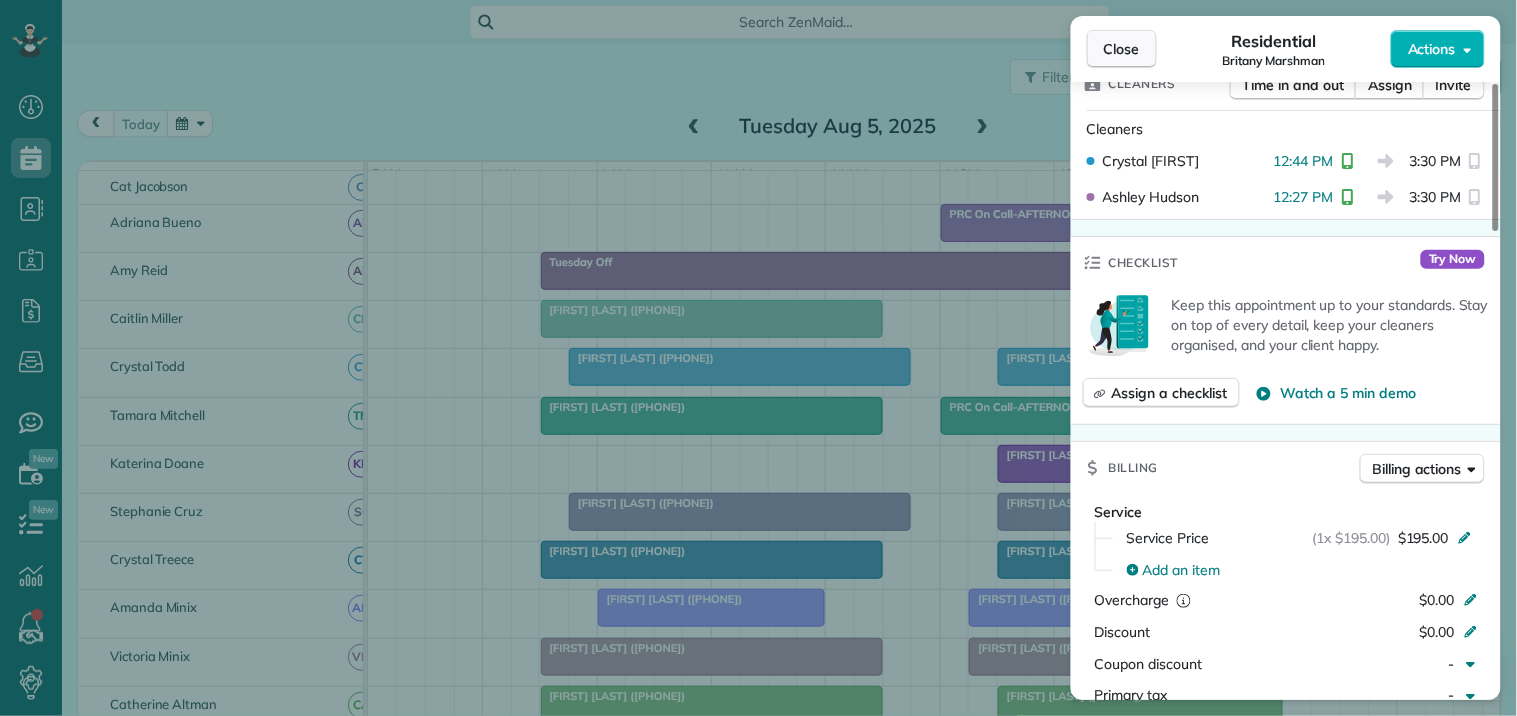 click on "Close" at bounding box center (1122, 49) 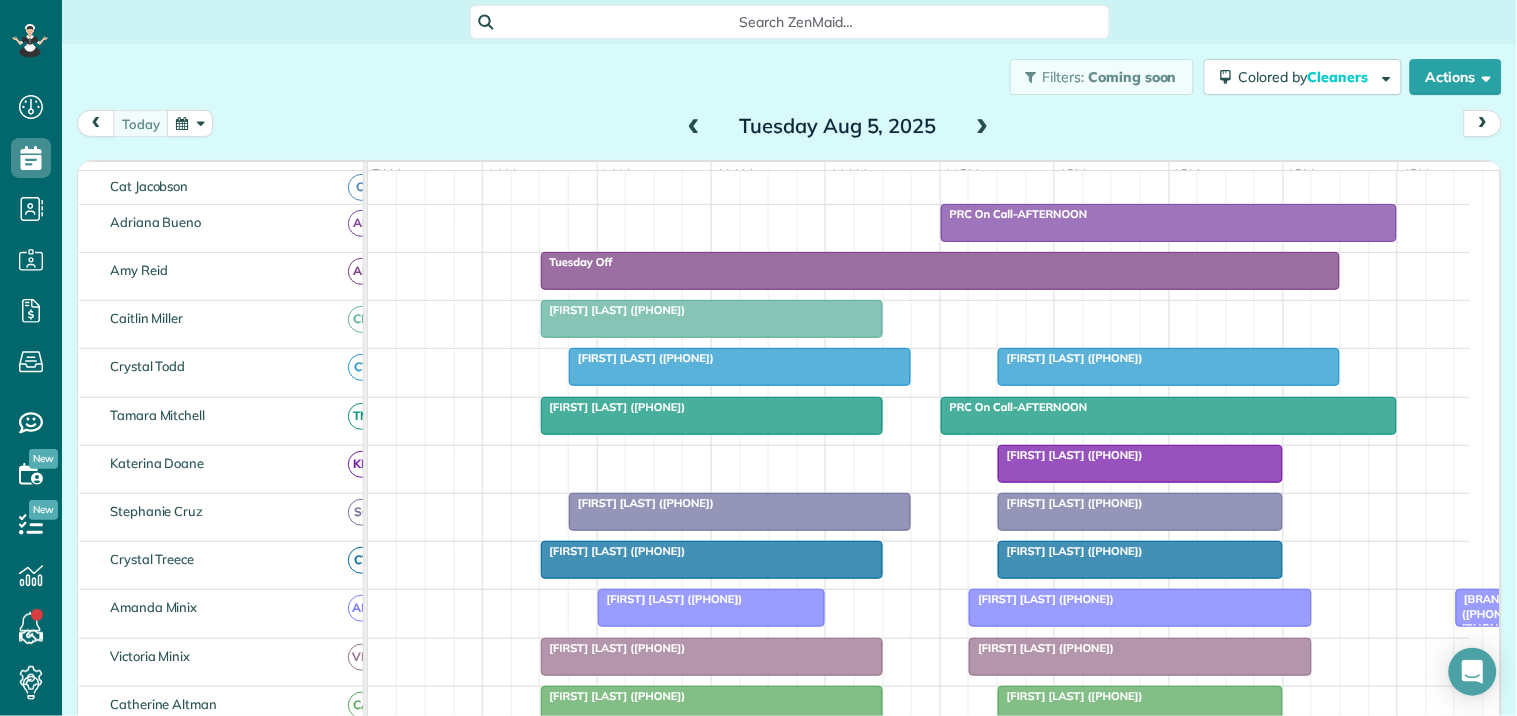 scroll, scrollTop: 318, scrollLeft: 0, axis: vertical 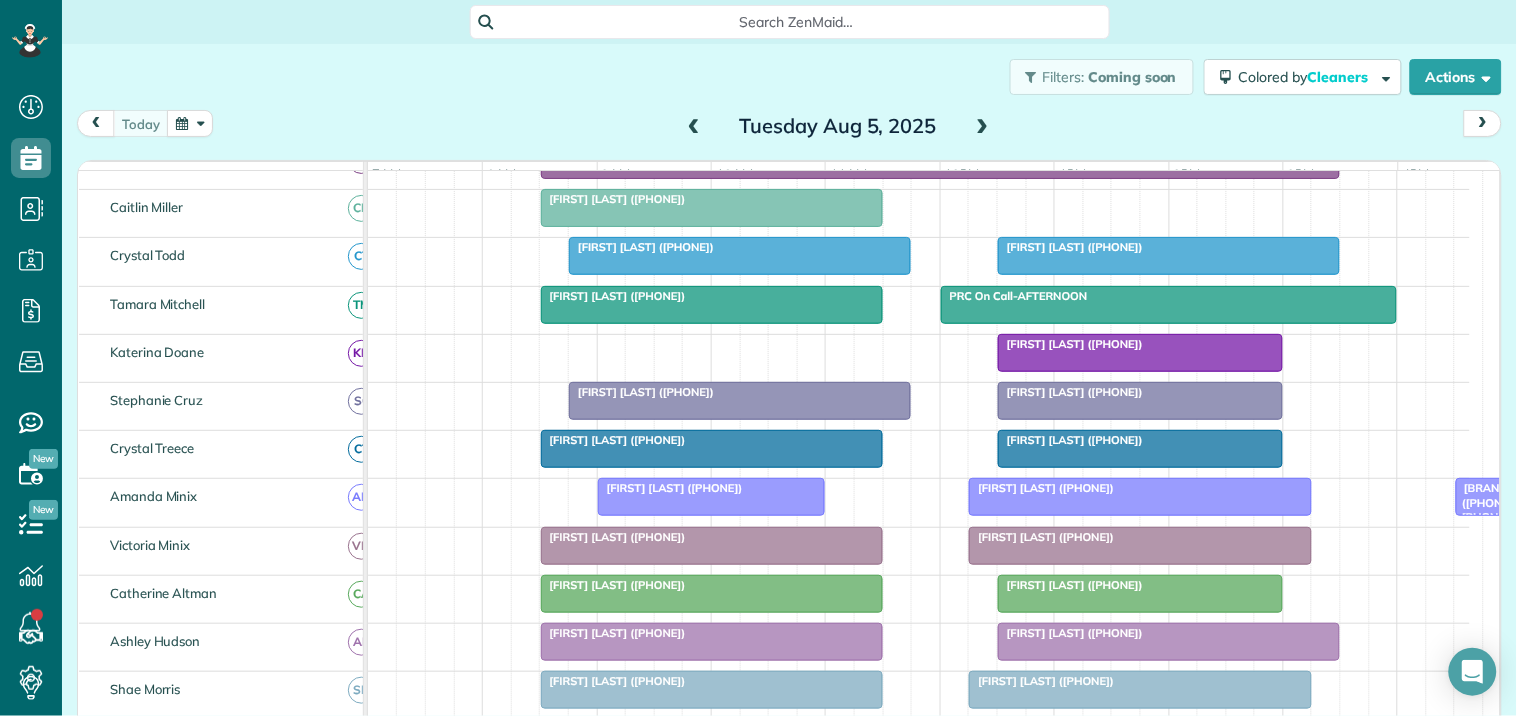 click on "[FIRST] [LAST] (+[PHONE])" at bounding box center [1070, 344] 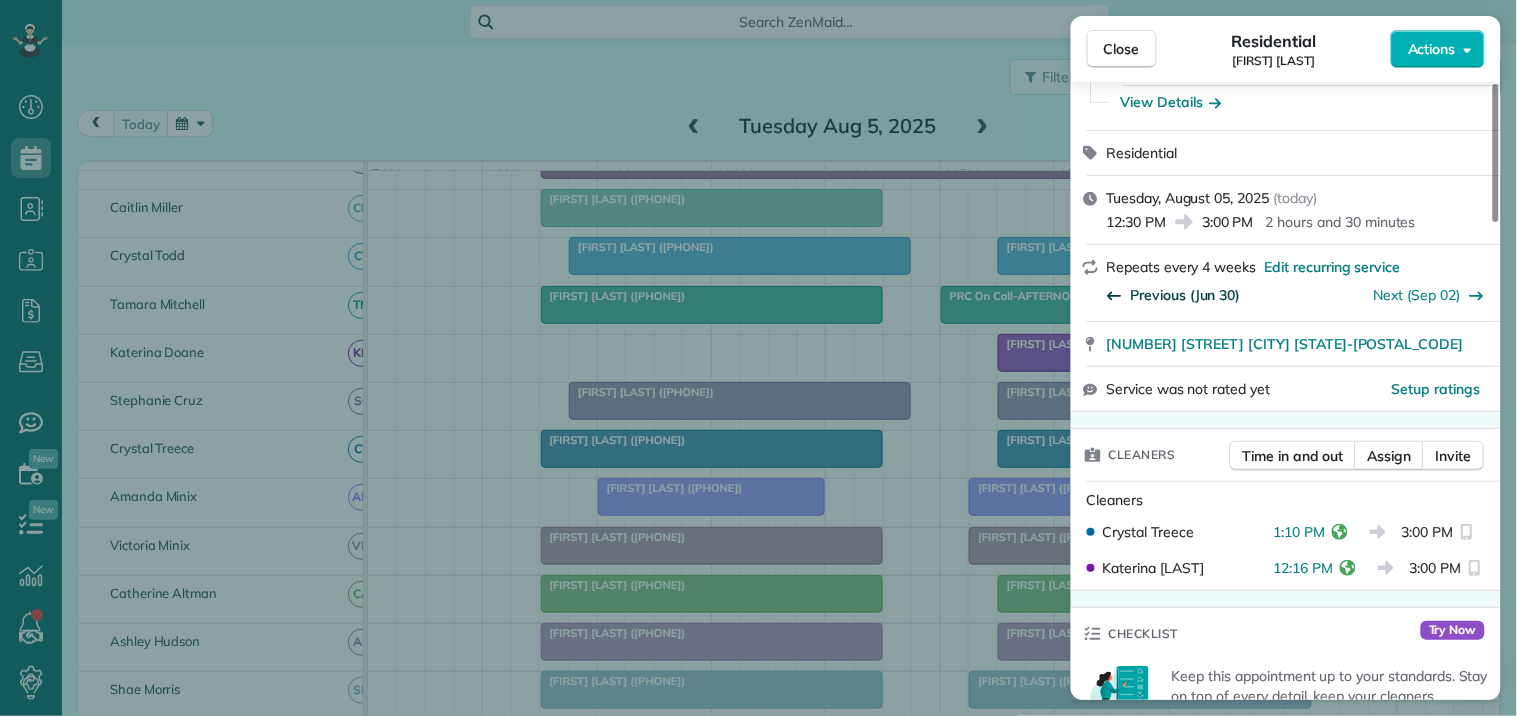 scroll, scrollTop: 333, scrollLeft: 0, axis: vertical 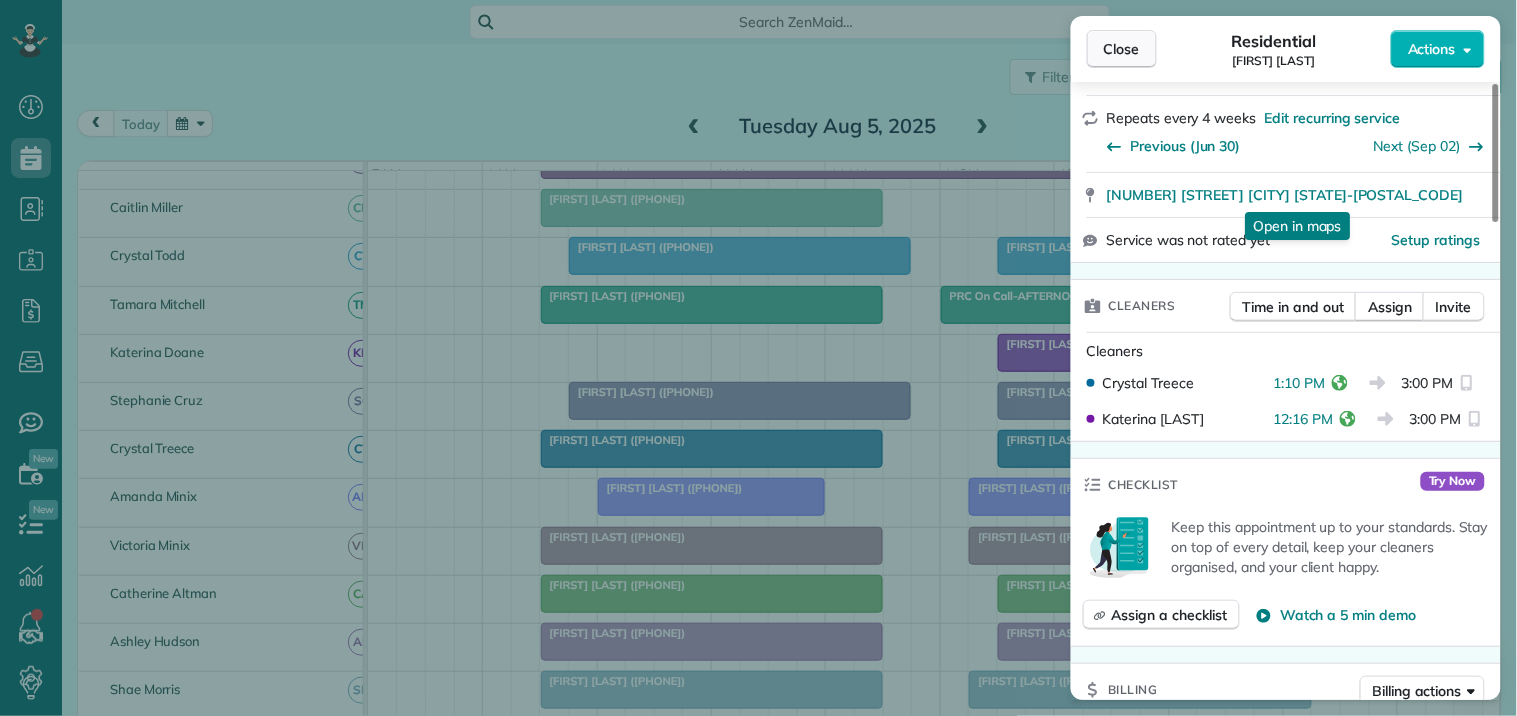 click on "Close" at bounding box center [1122, 49] 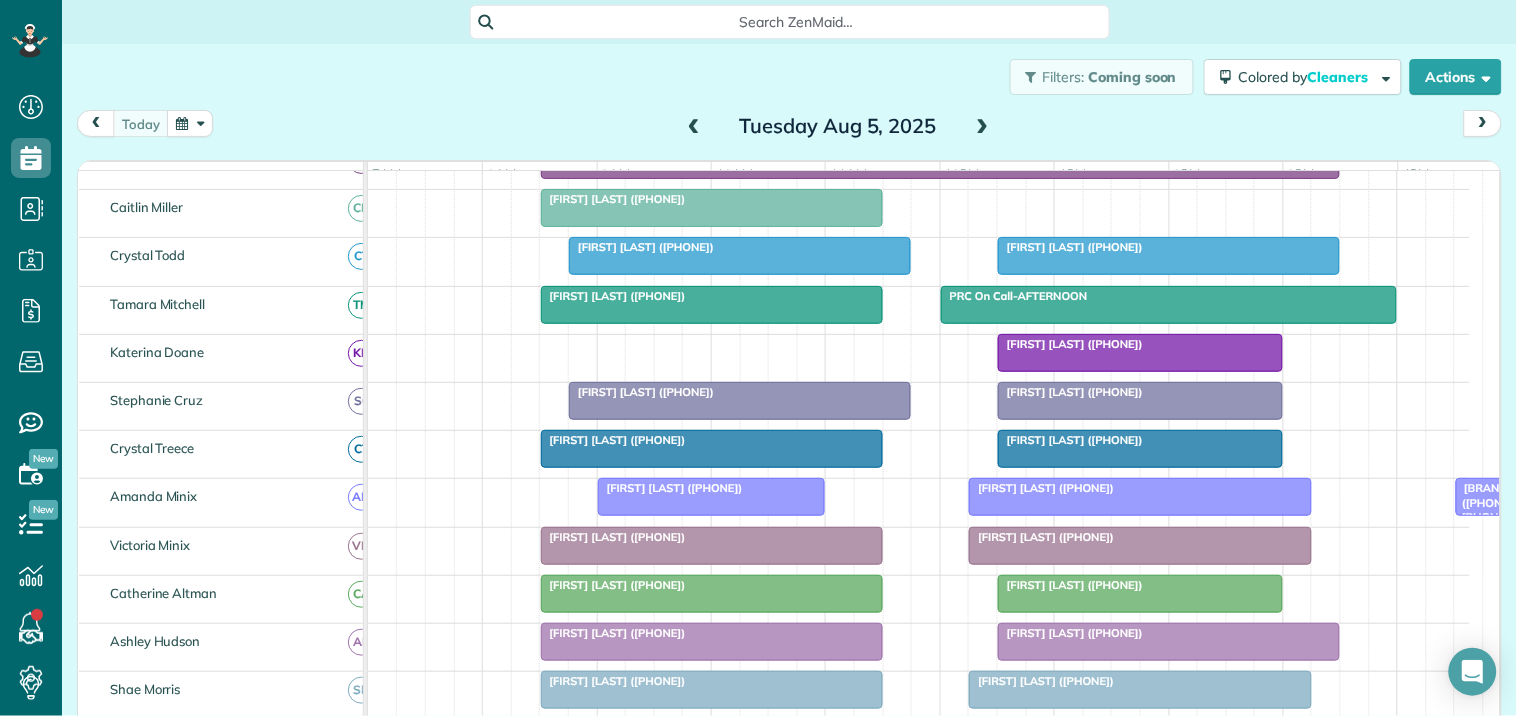 scroll, scrollTop: 423, scrollLeft: 0, axis: vertical 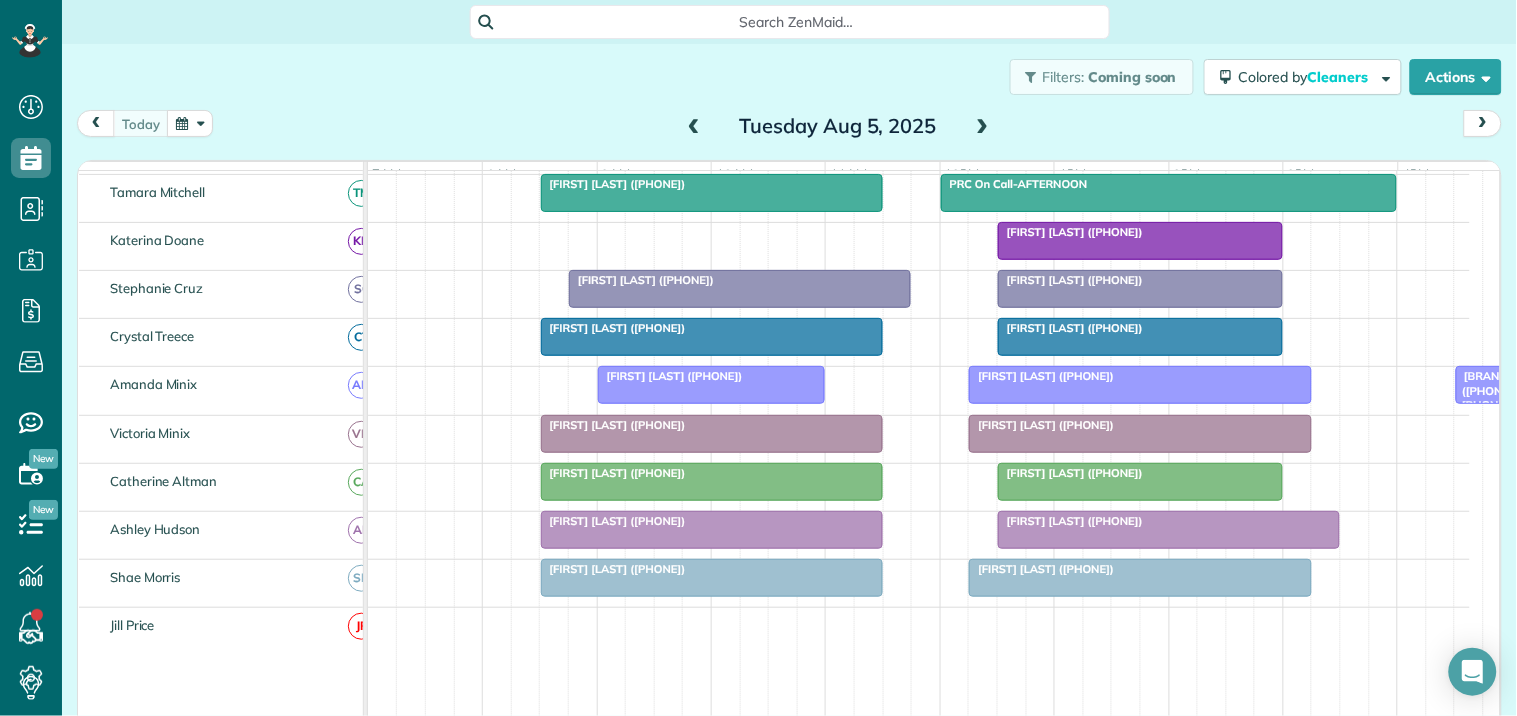 click at bounding box center [1140, 385] 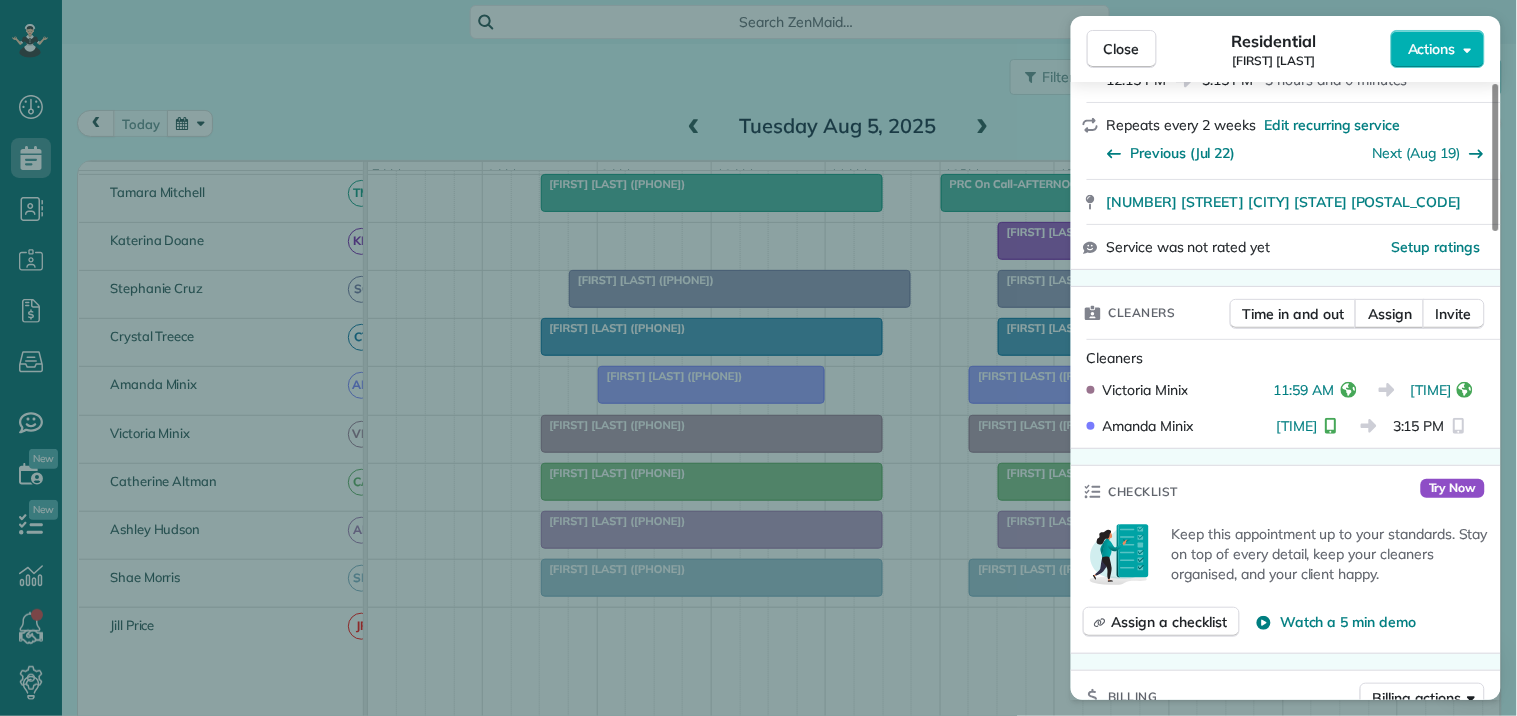 scroll, scrollTop: 333, scrollLeft: 0, axis: vertical 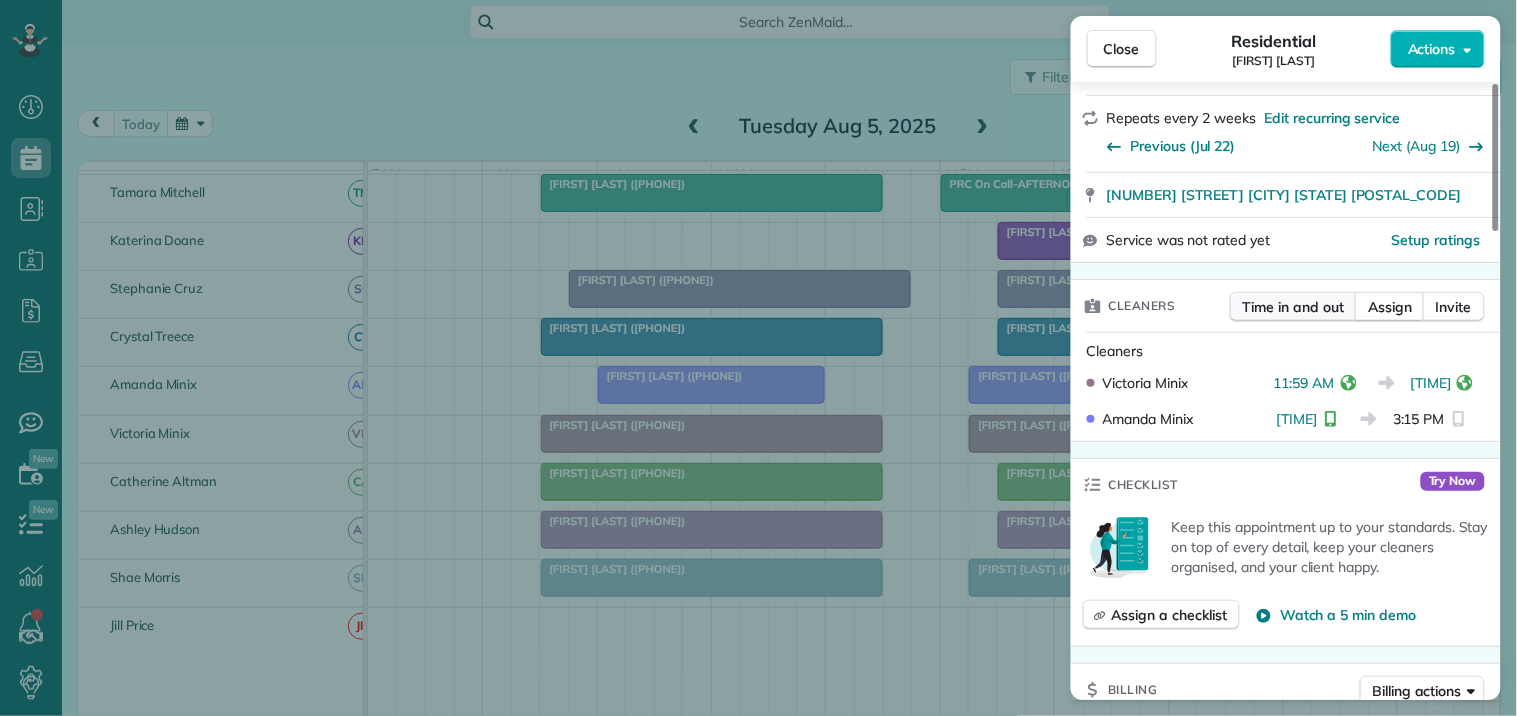click on "Time in and out" at bounding box center (1293, 307) 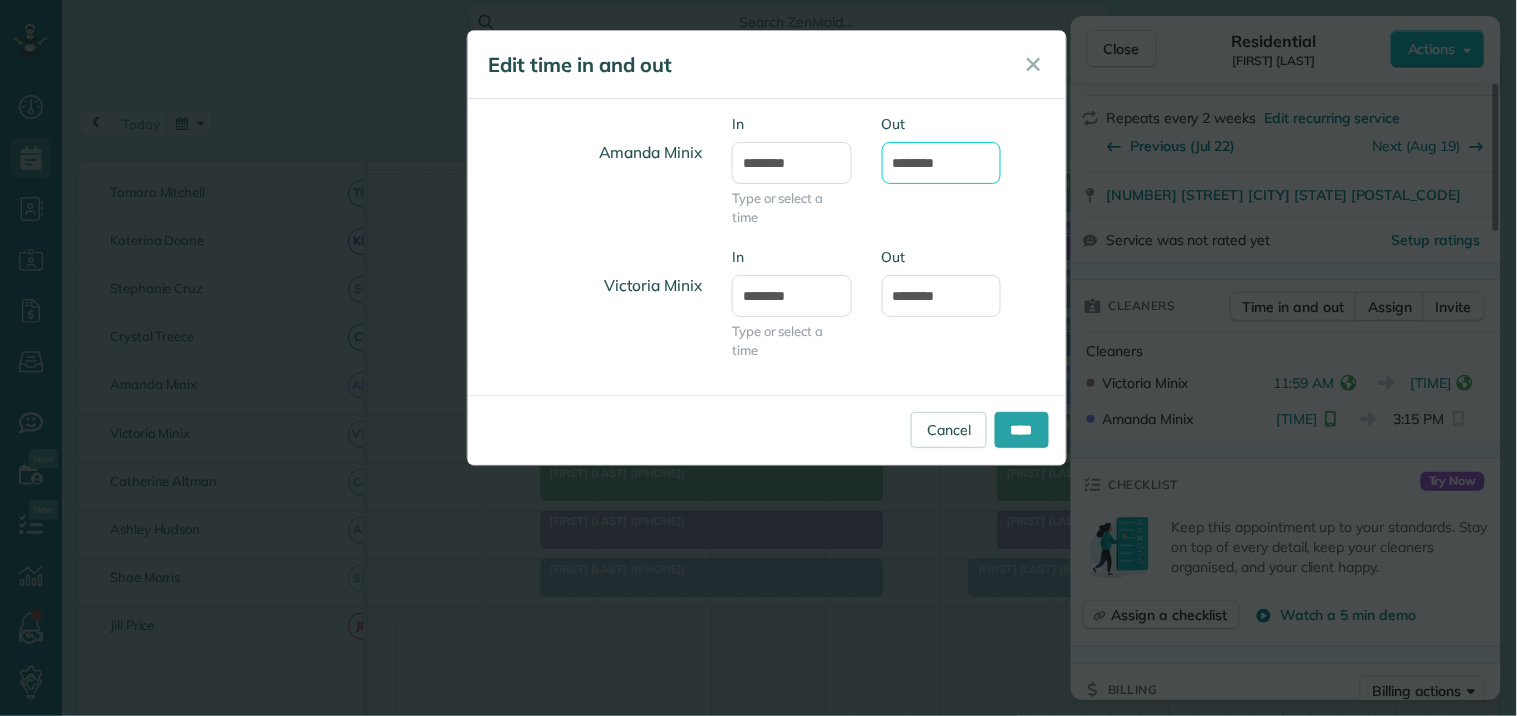 click on "*******" at bounding box center (942, 163) 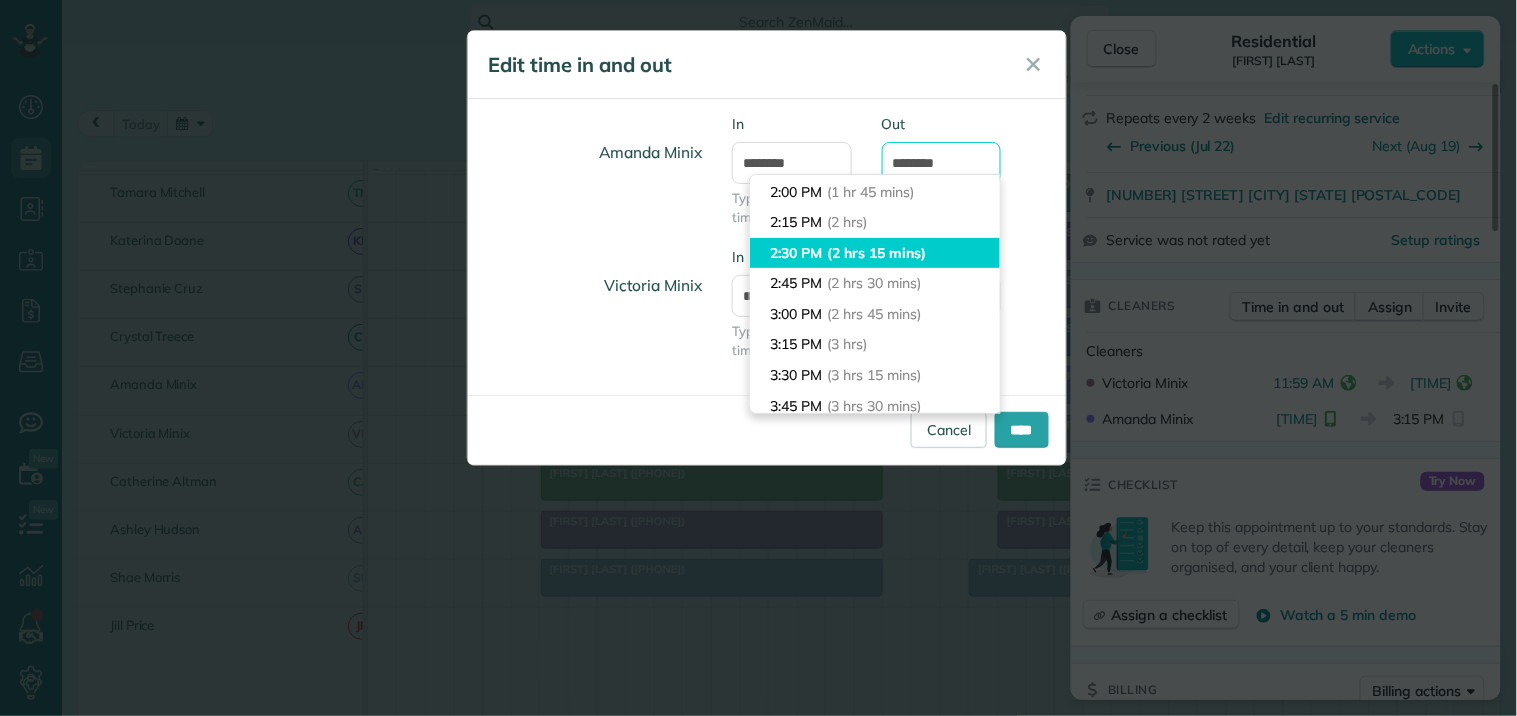 scroll, scrollTop: 2, scrollLeft: 0, axis: vertical 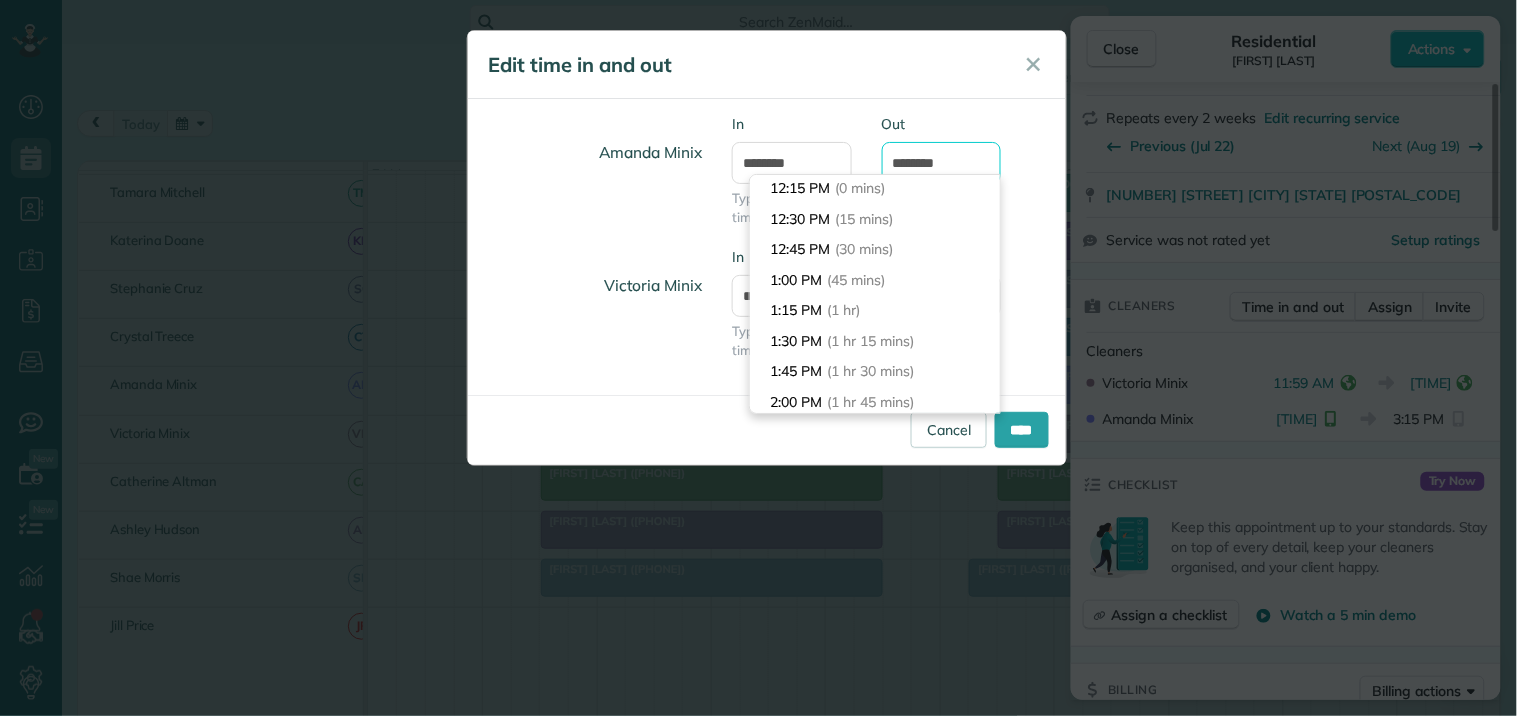click on "*******" at bounding box center (942, 163) 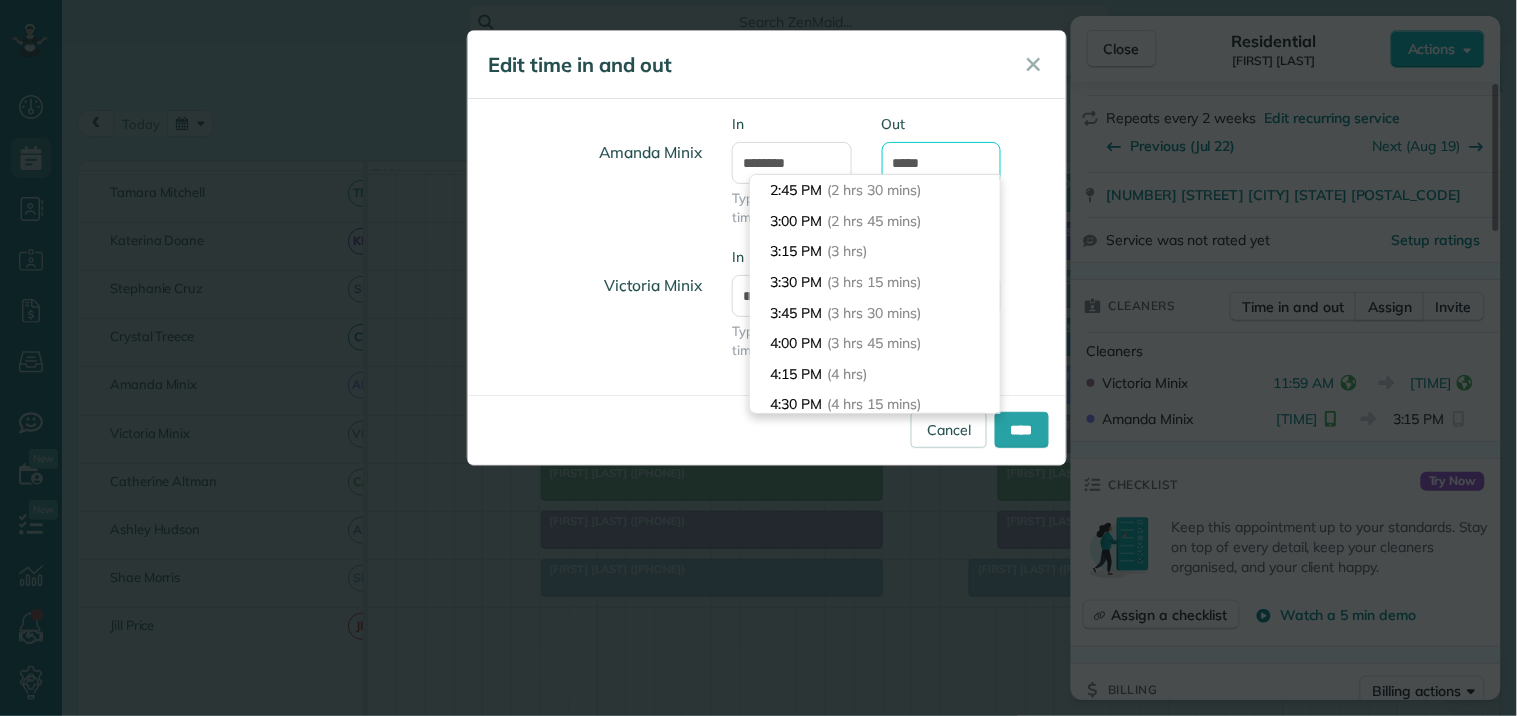 scroll, scrollTop: 183, scrollLeft: 0, axis: vertical 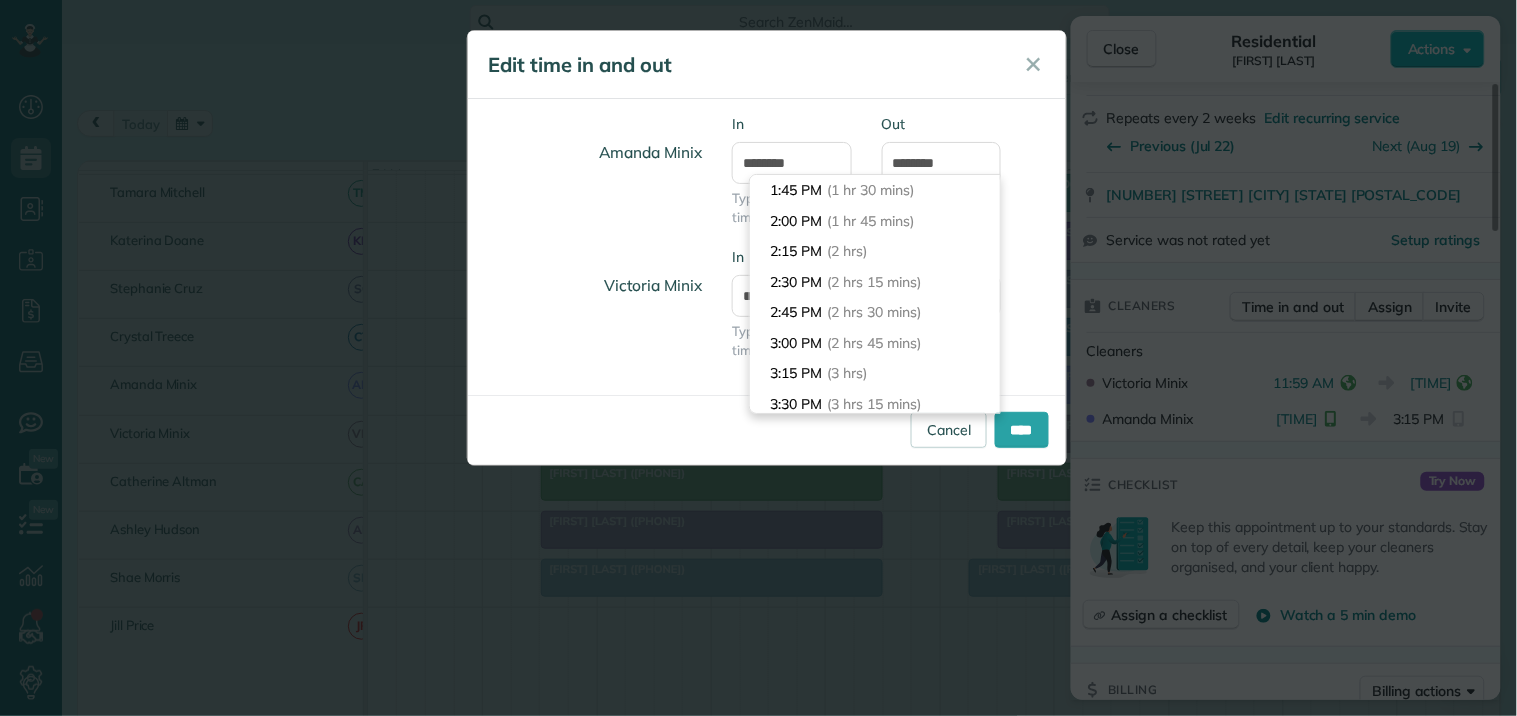 type on "*******" 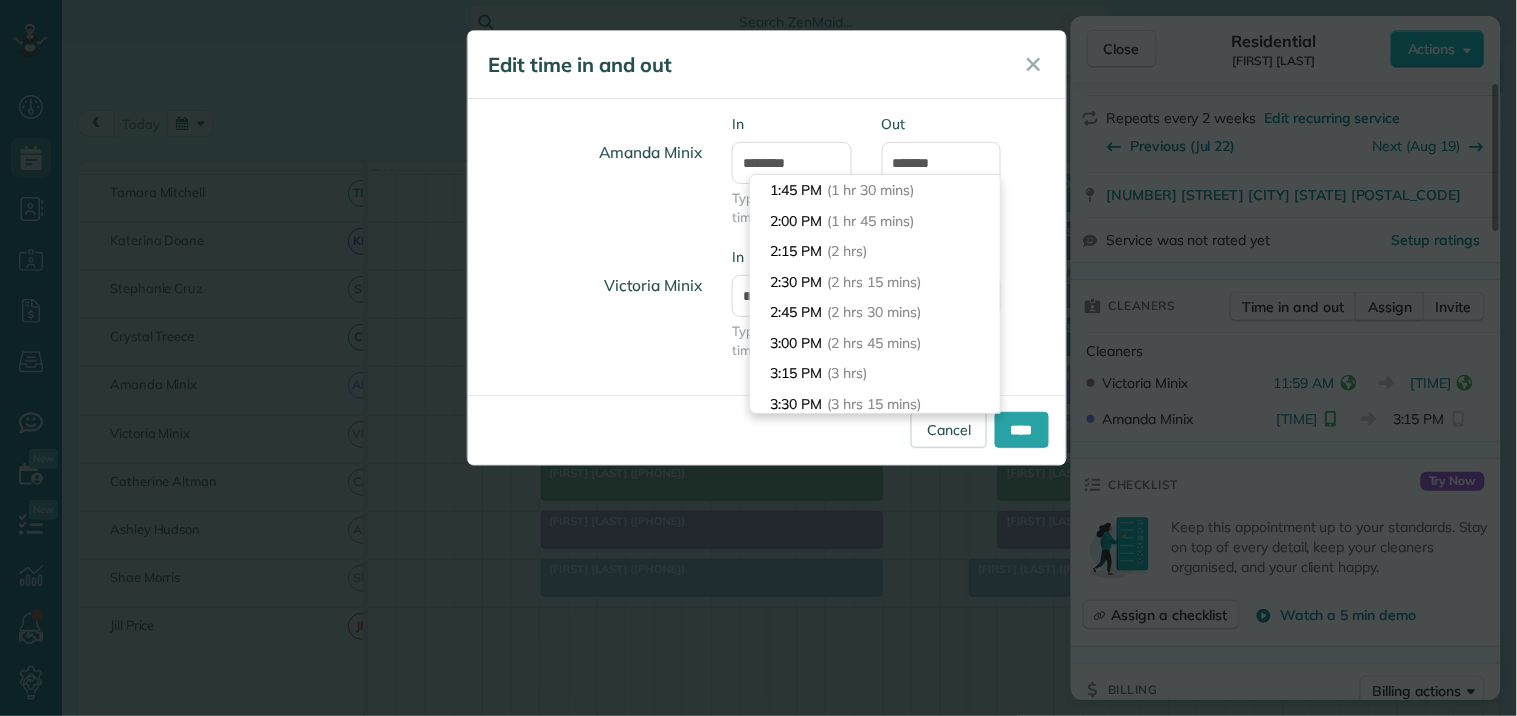 click on "Amanda Minix
In ******** Type or select a time
Out *******" at bounding box center (767, 180) 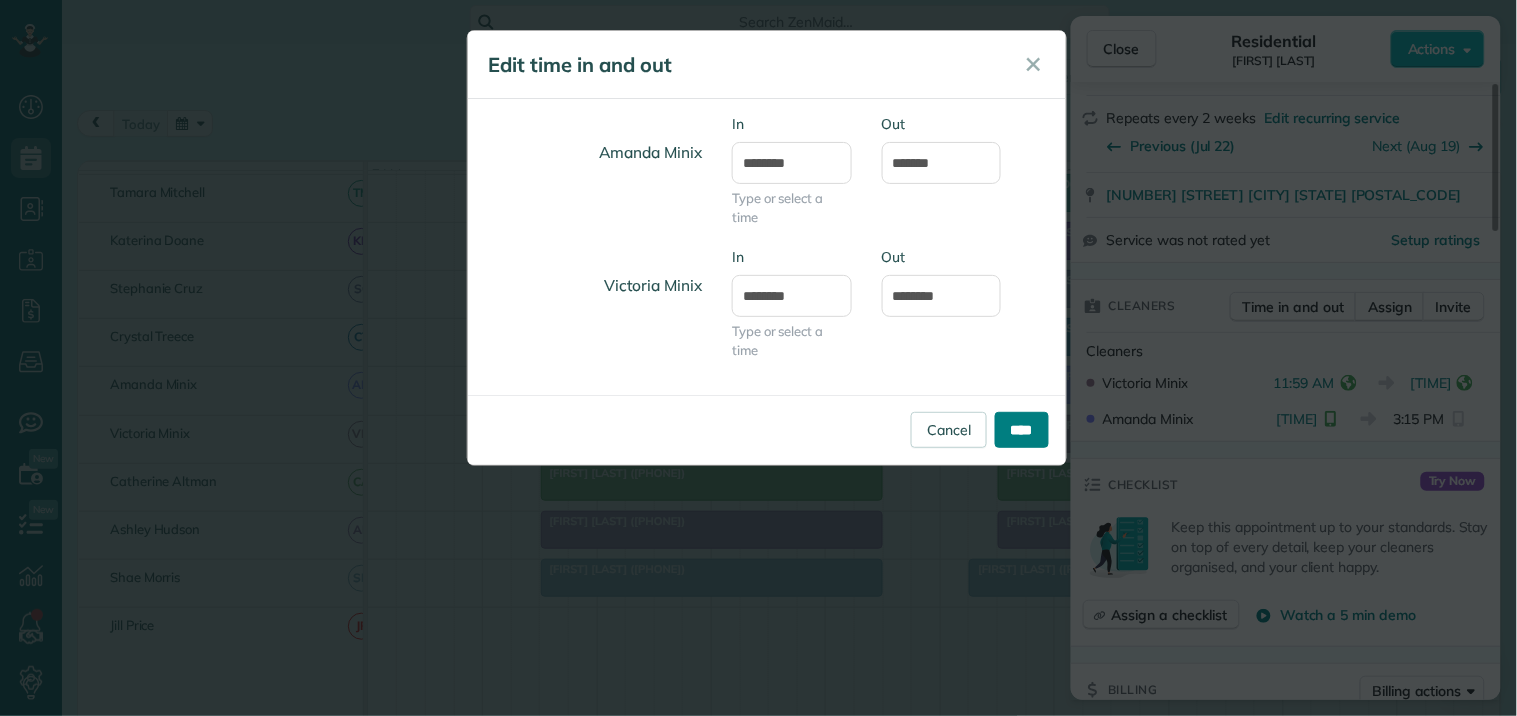 click on "****" at bounding box center [1022, 430] 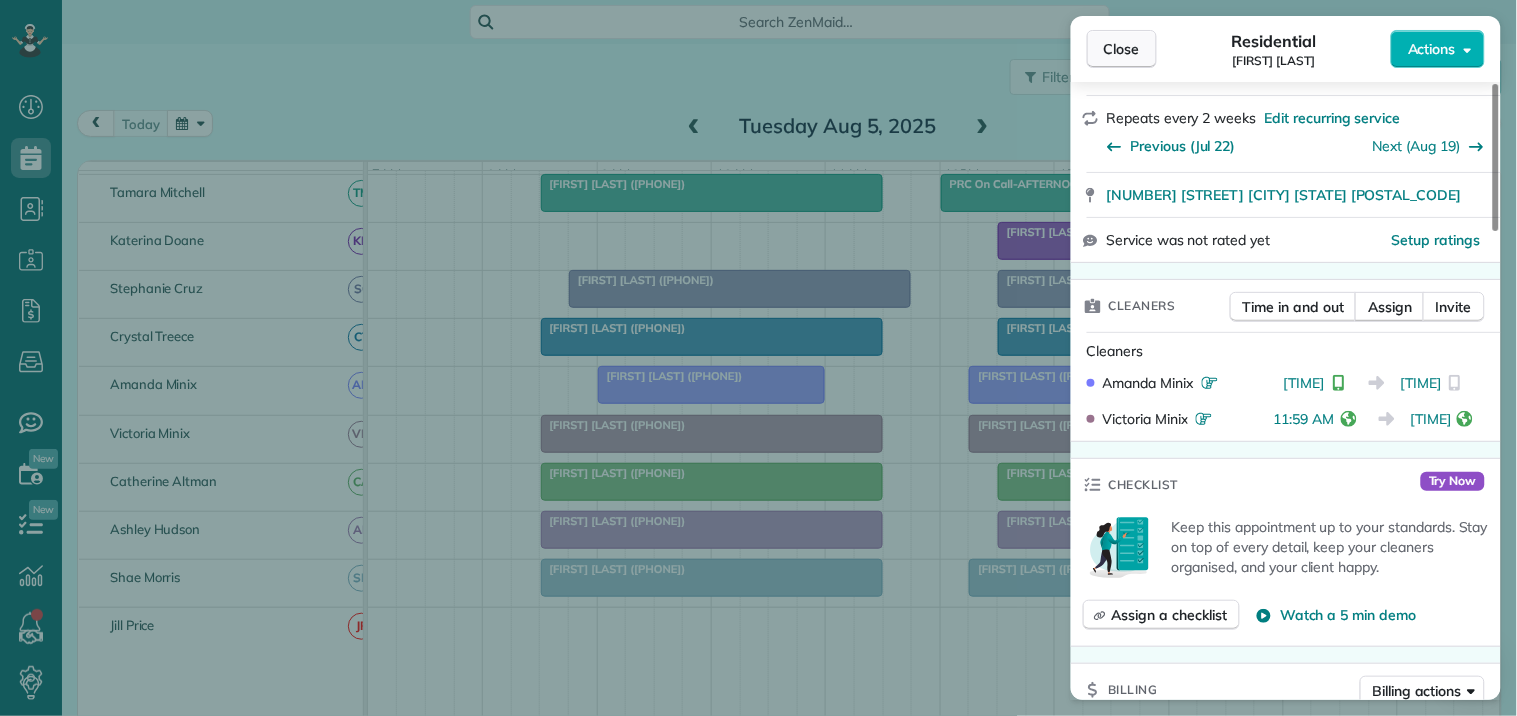 click on "Close" at bounding box center (1122, 49) 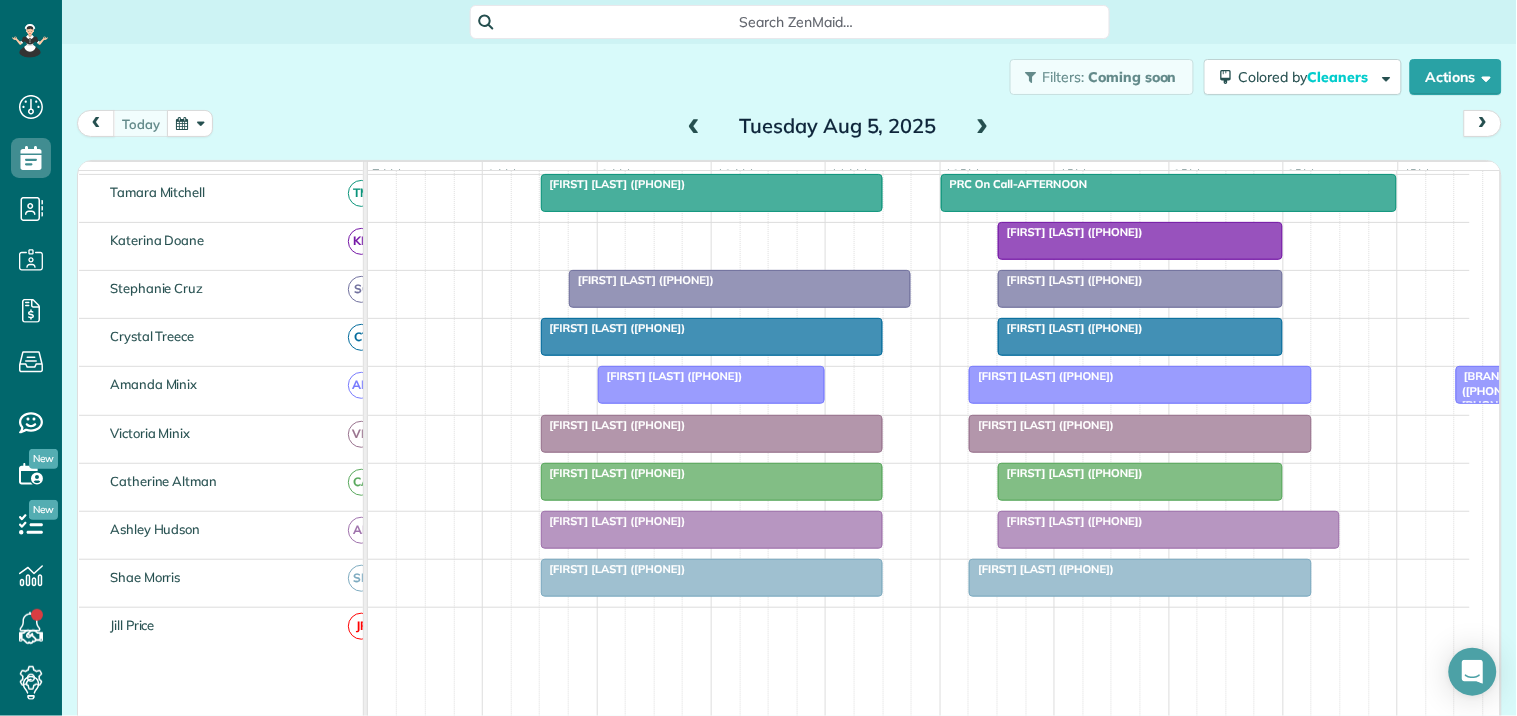 click on "[FIRST] [LAST] (+[PHONE])" at bounding box center (1041, 569) 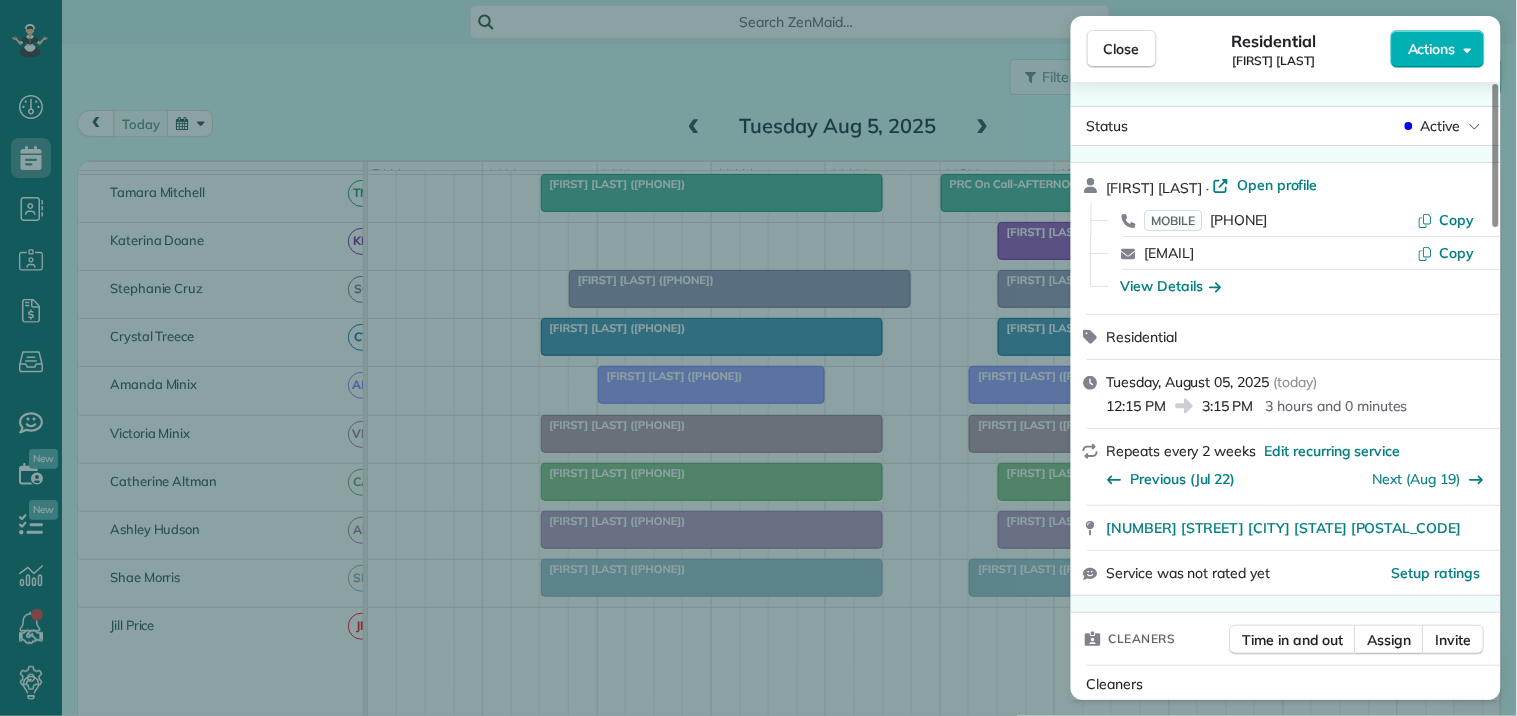 scroll, scrollTop: 227, scrollLeft: 0, axis: vertical 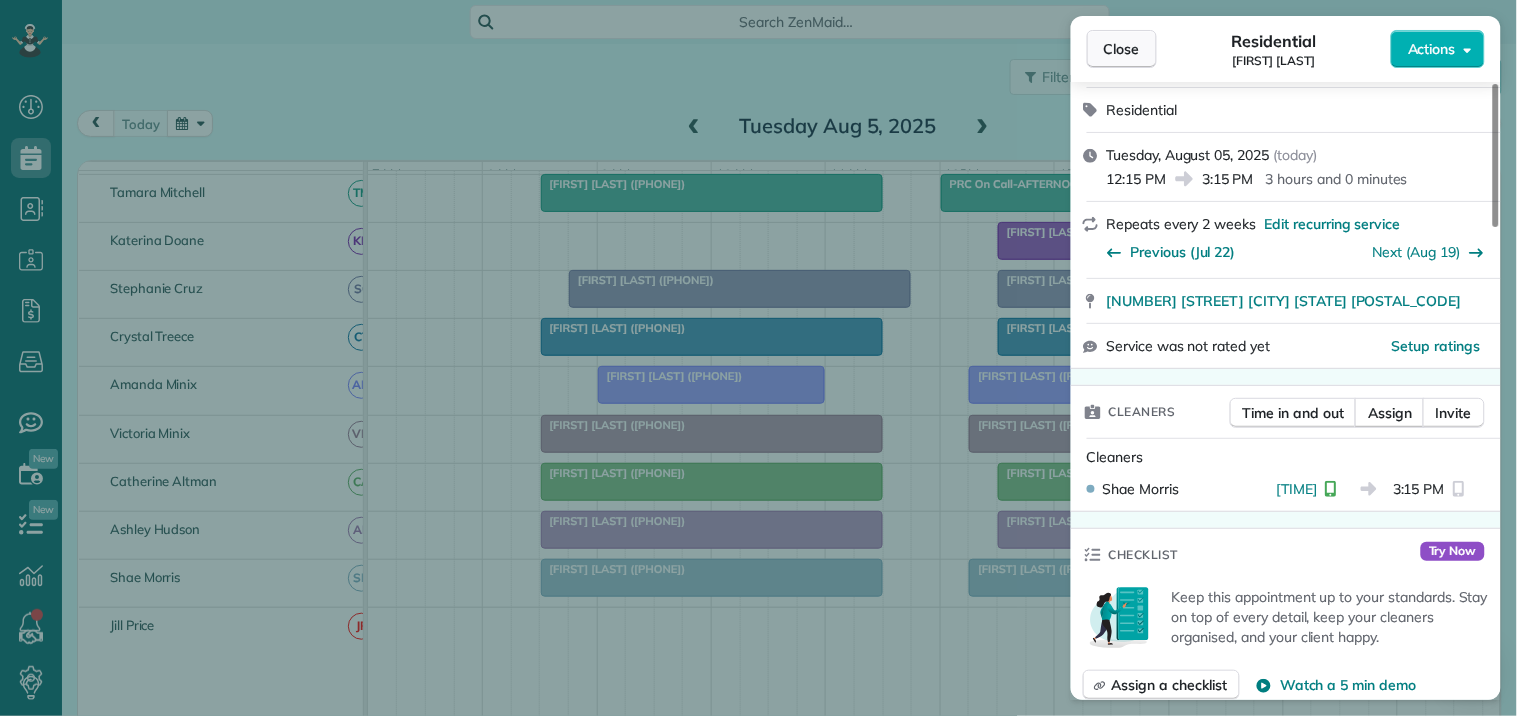 click on "Close" at bounding box center (1122, 49) 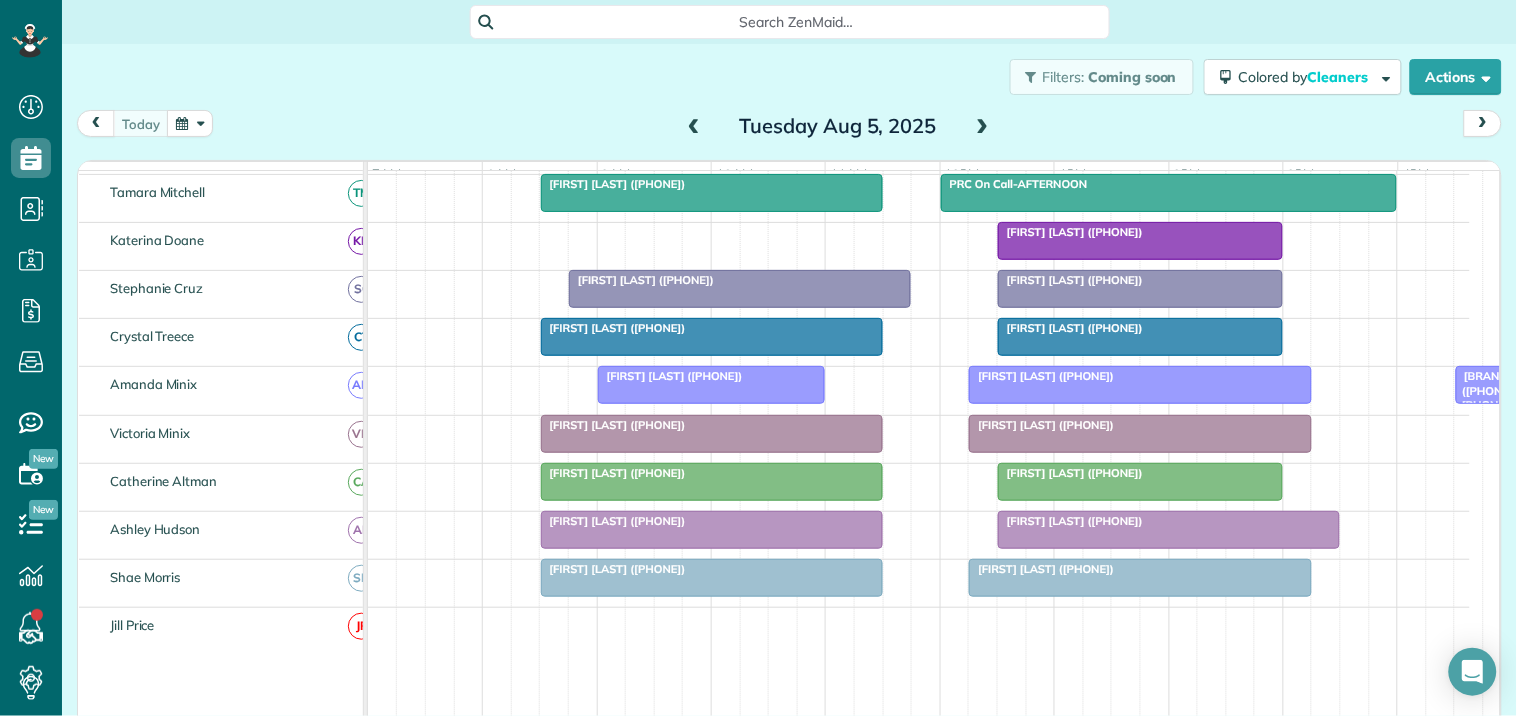 click on "Filters:   Coming soon
Colored by  Cleaners
Color by Cleaner
Color by Team
Color by Status
Color by Recurrence
Color by Paid/Unpaid
Filters  Default
Schedule Changes
Actions
Create Appointment
Create Task
Clock In/Out
Send Work Orders
Print Route Sheets
Today's Emails/Texts
Export data.." at bounding box center [789, 77] 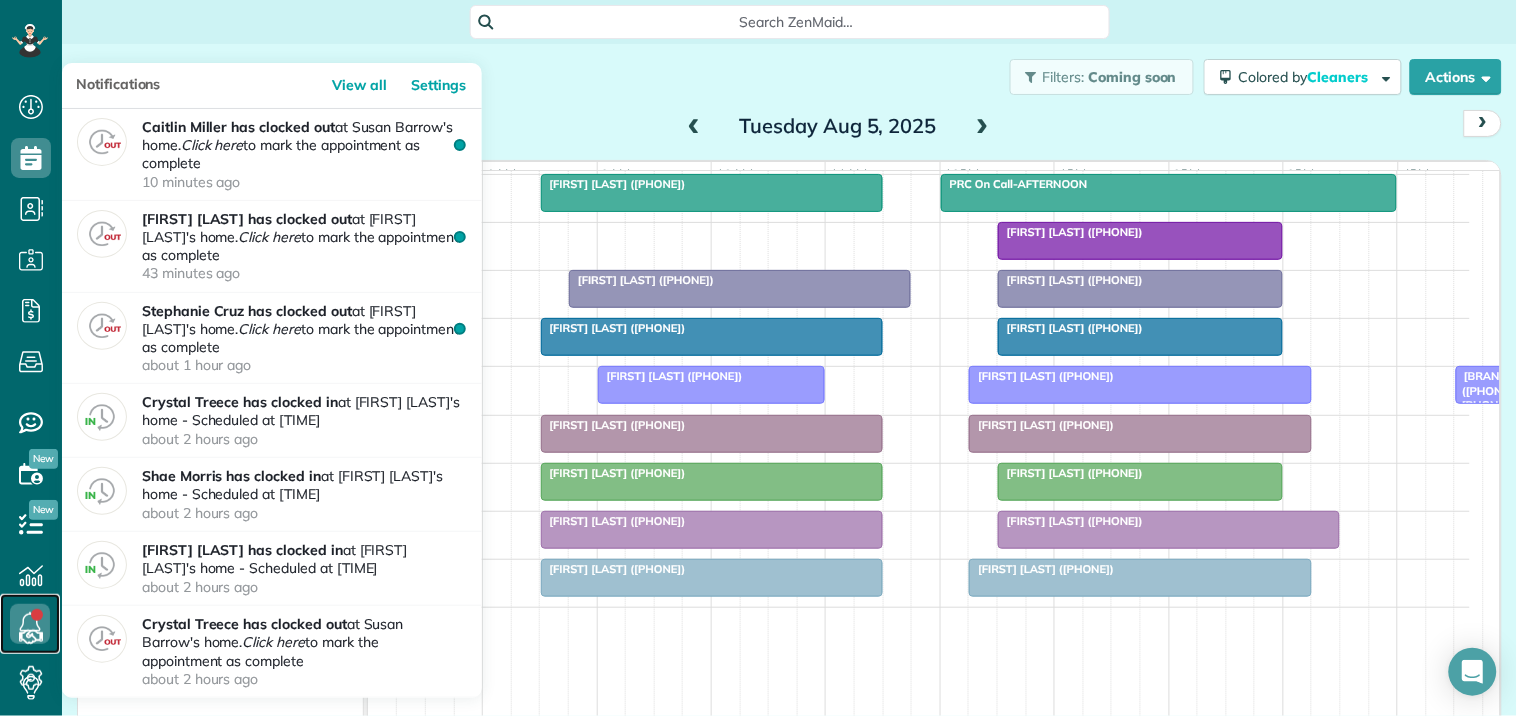 click at bounding box center (30, 624) 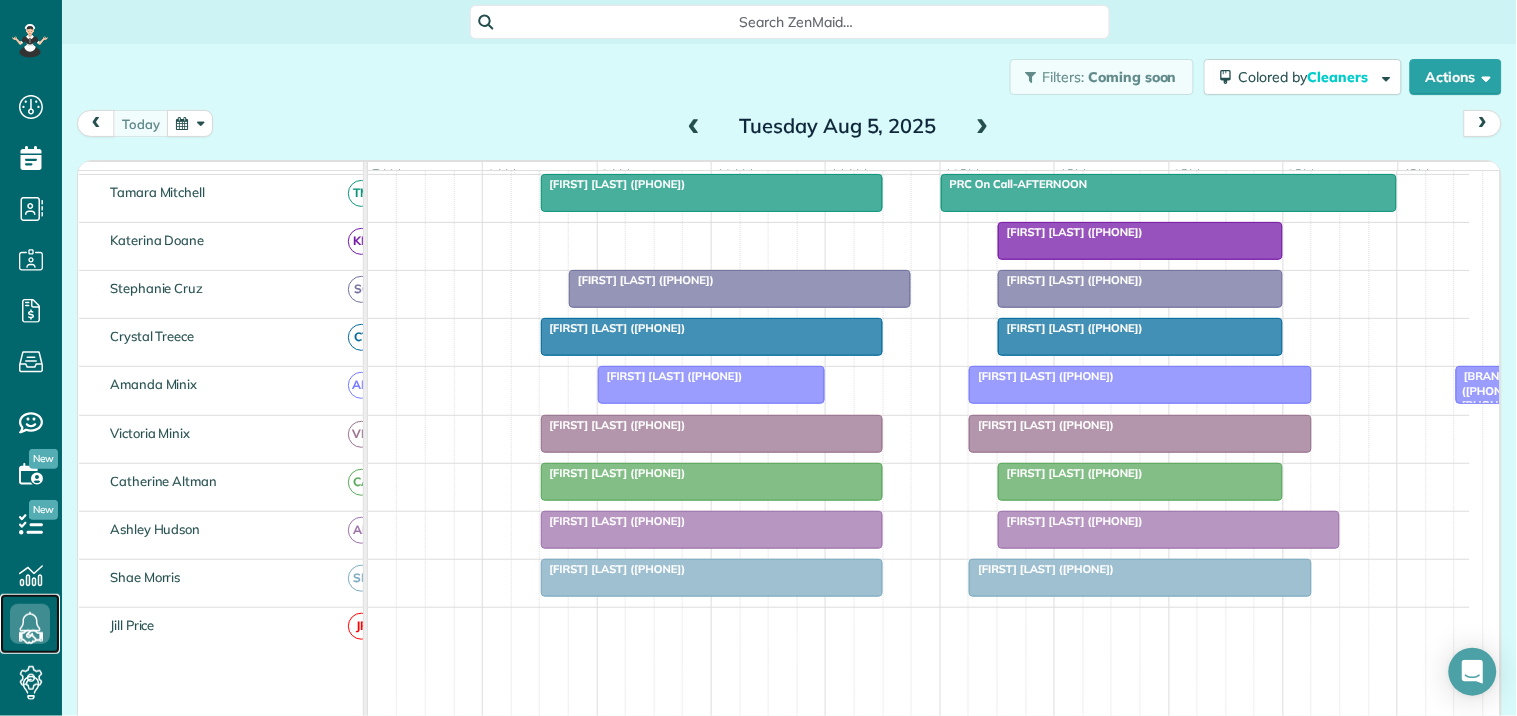 scroll, scrollTop: 104, scrollLeft: 0, axis: vertical 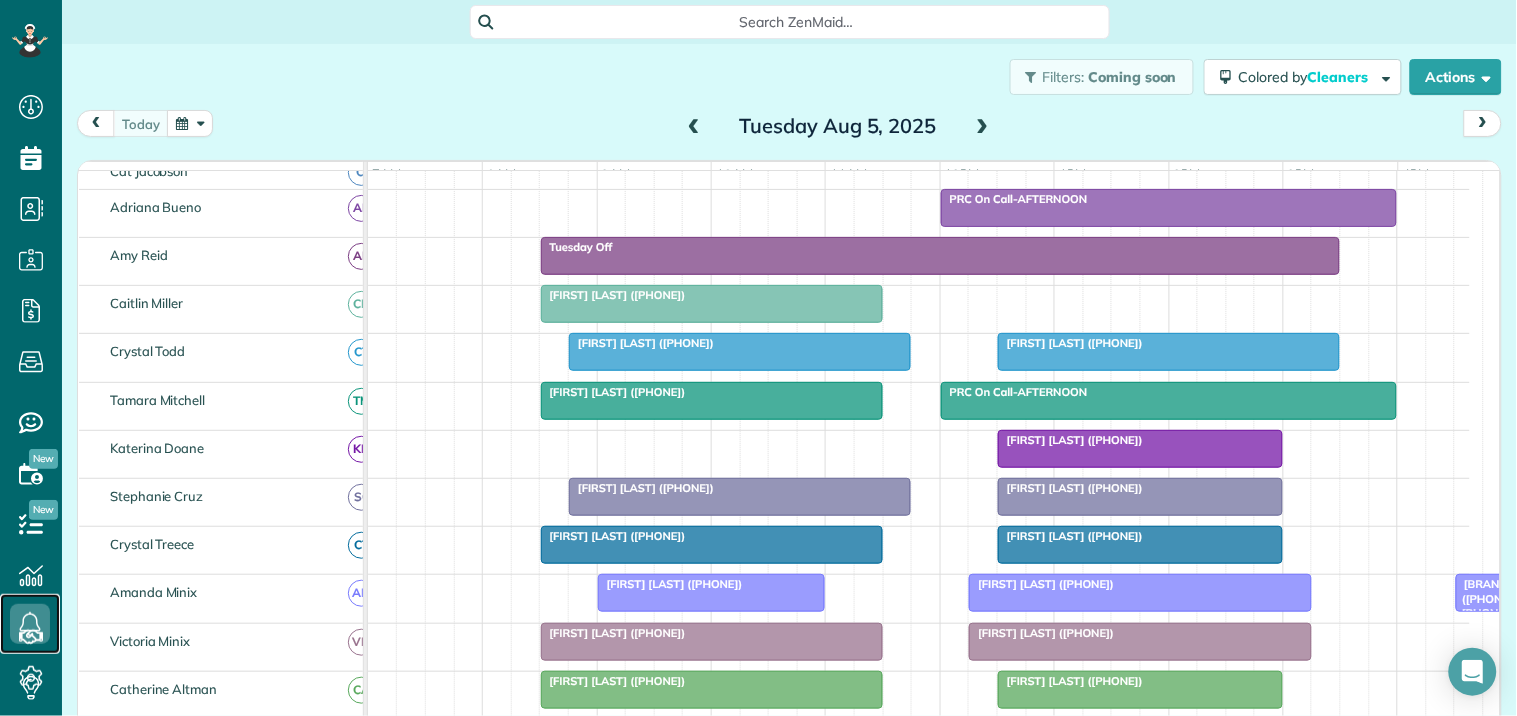 click on "[FIRST] [LAST] (+[PHONE])" at bounding box center (613, 295) 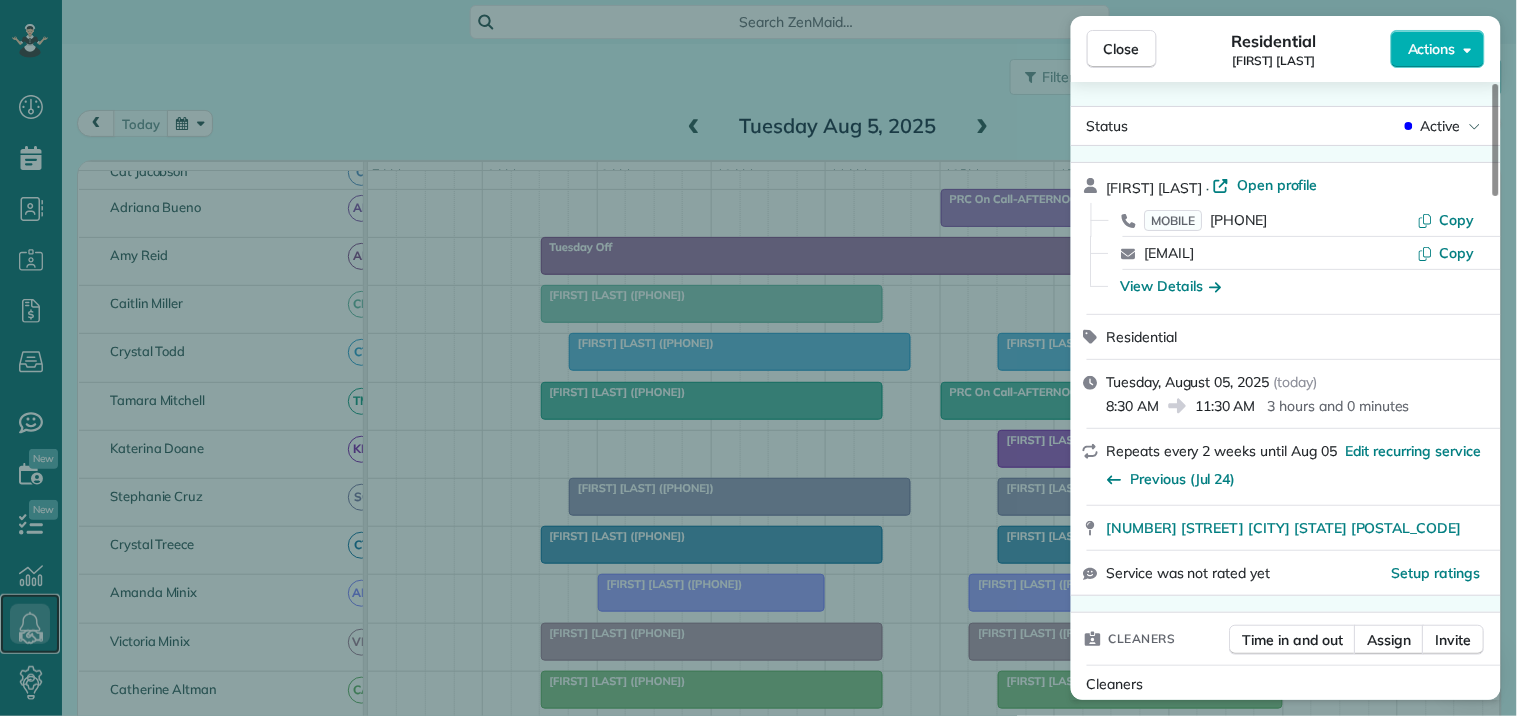 scroll, scrollTop: 115, scrollLeft: 0, axis: vertical 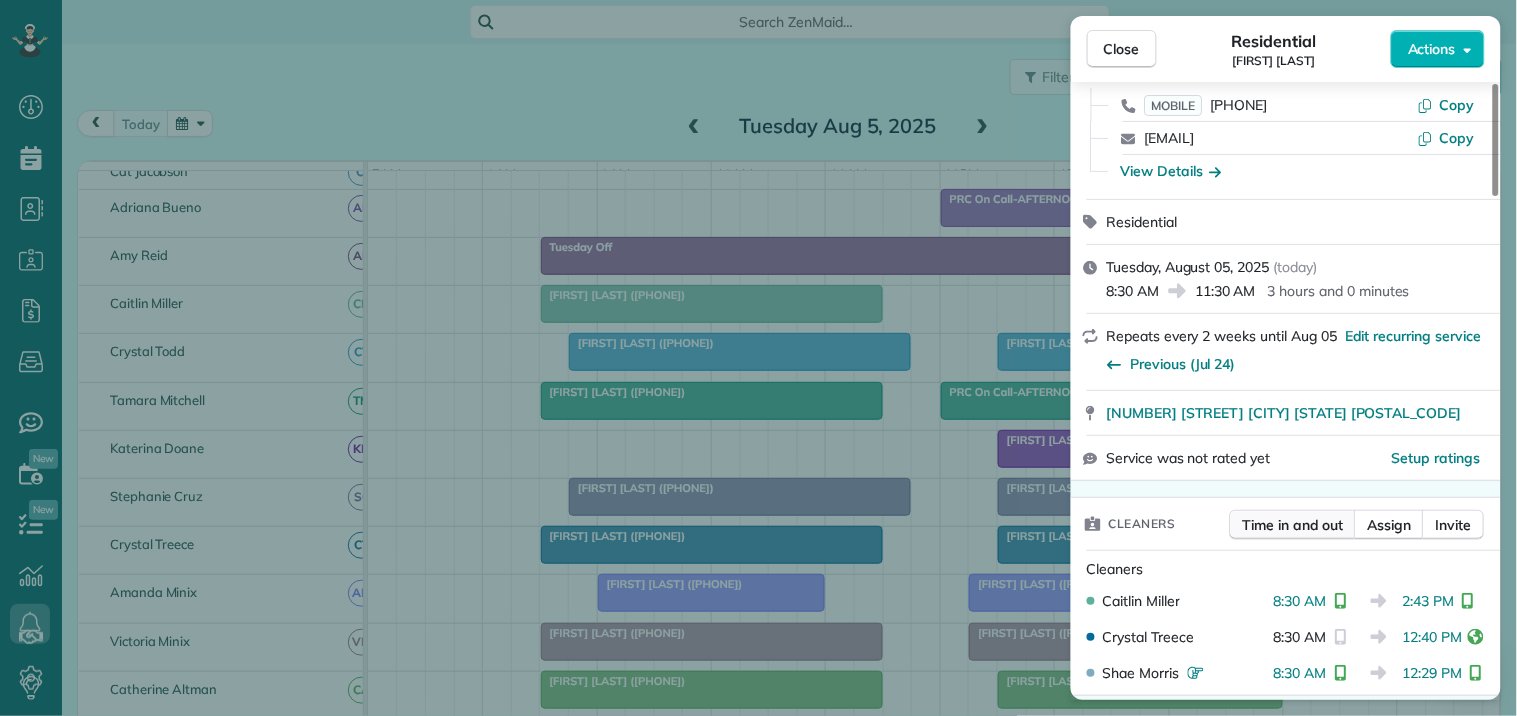 click on "Time in and out" at bounding box center [1293, 525] 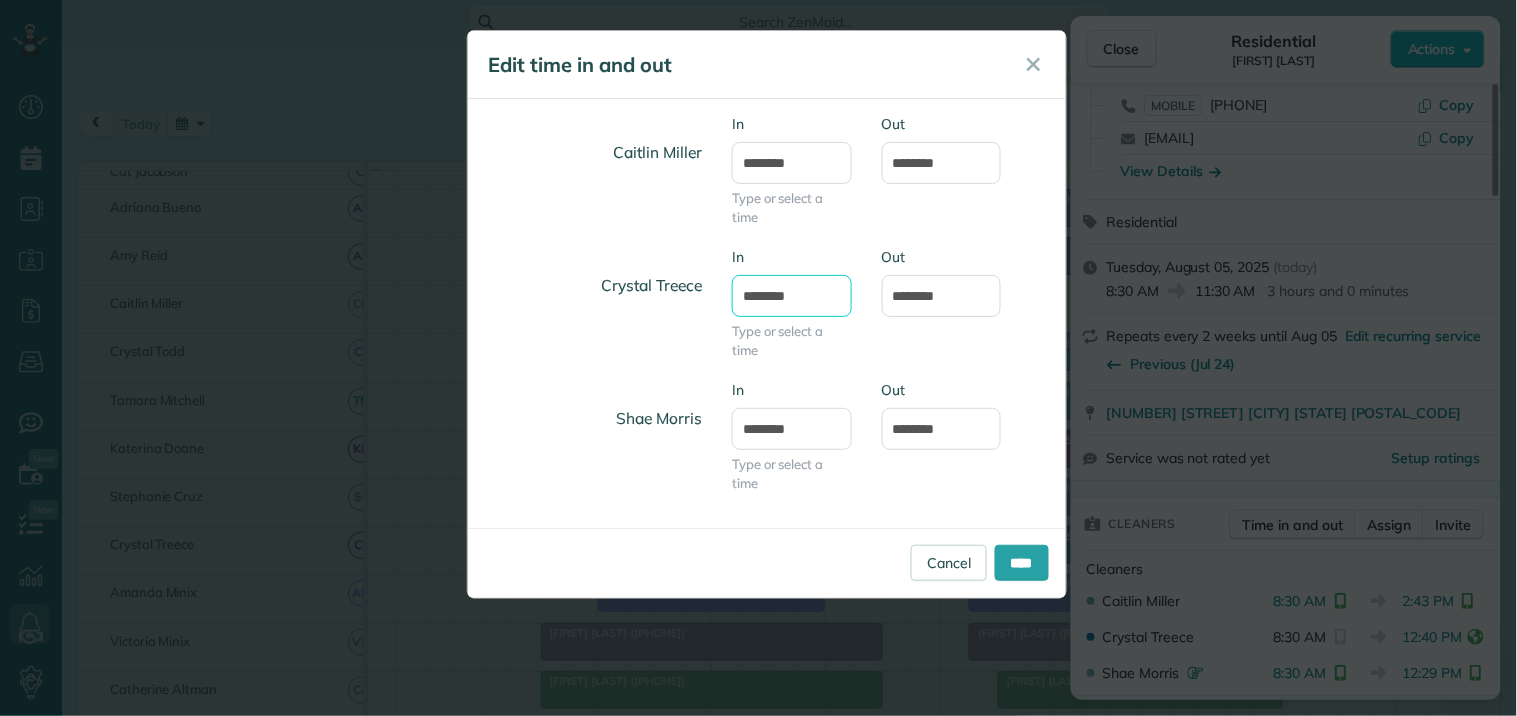 click on "*******" at bounding box center [792, 296] 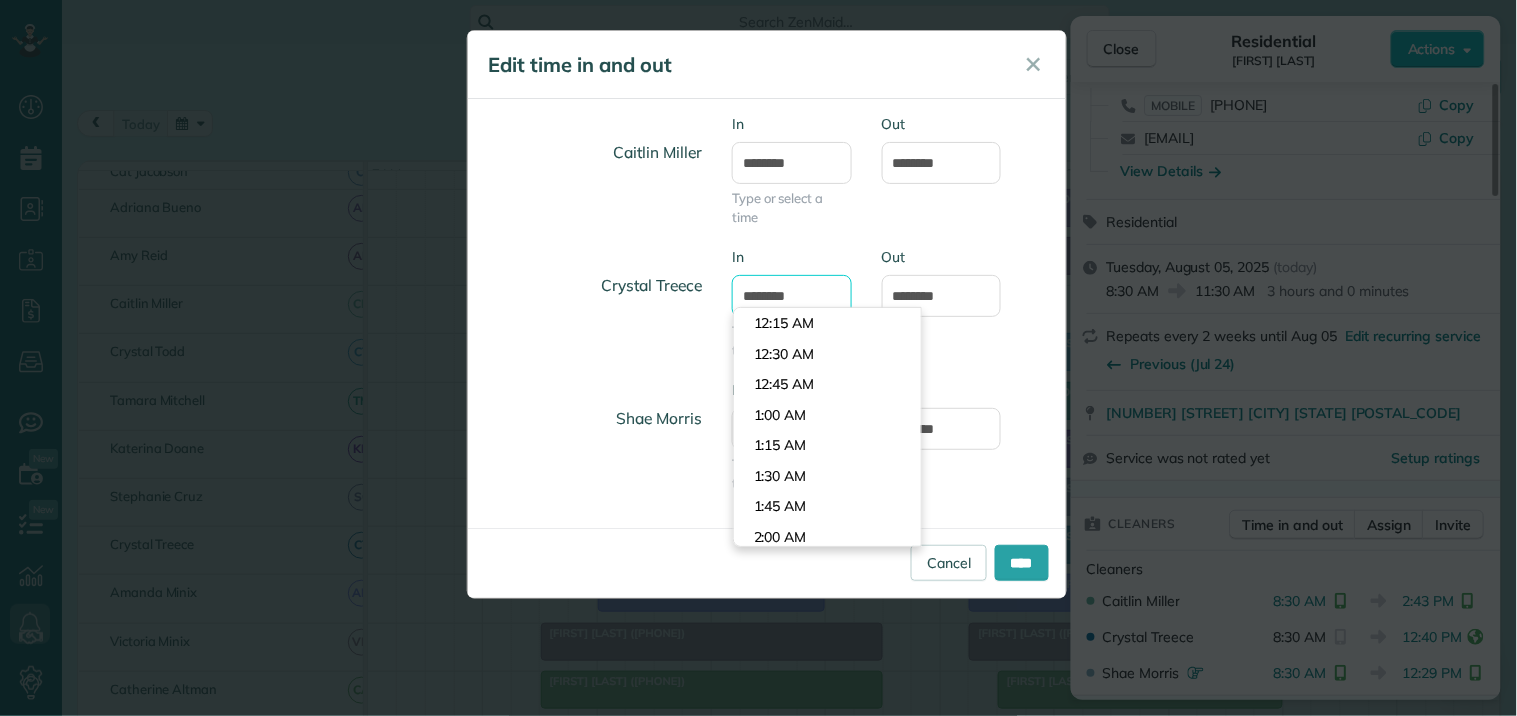 scroll, scrollTop: 976, scrollLeft: 0, axis: vertical 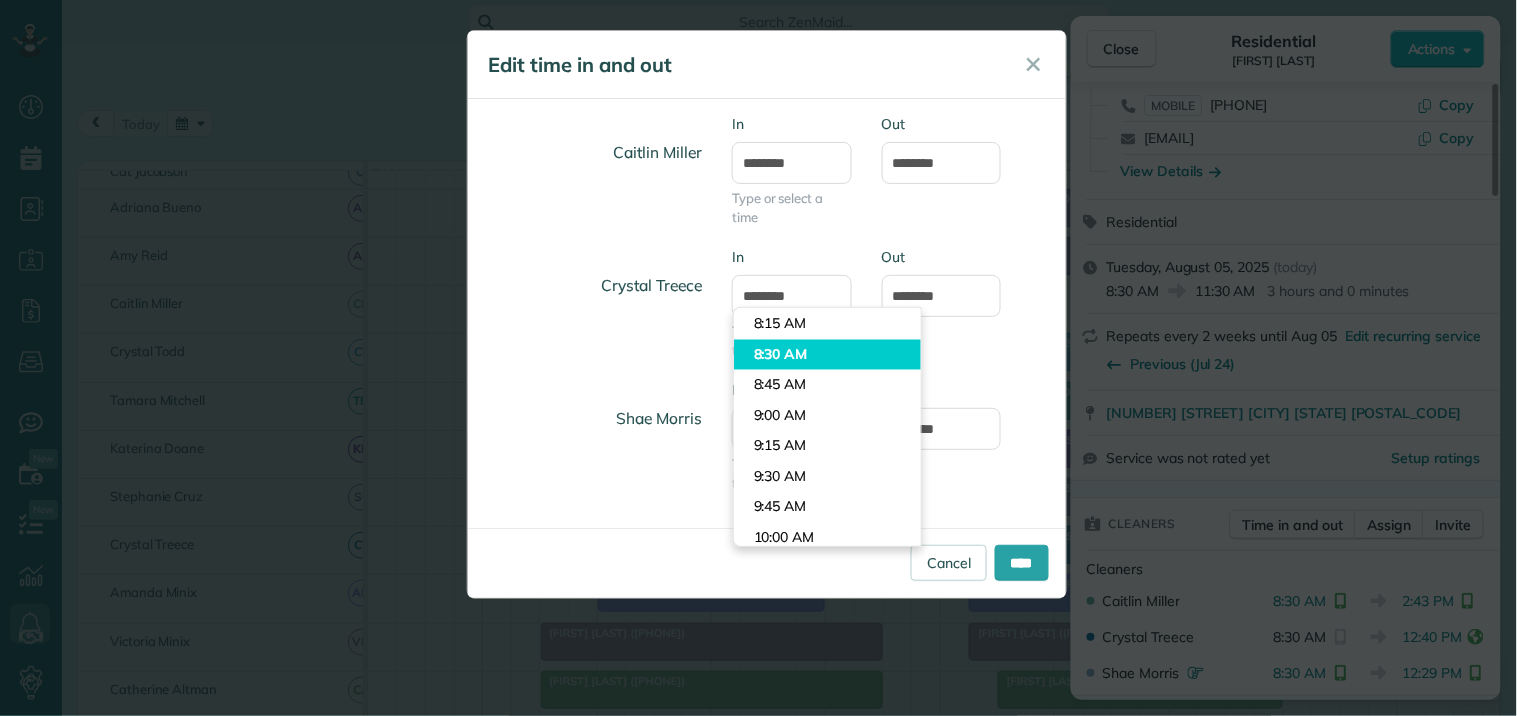type on "*******" 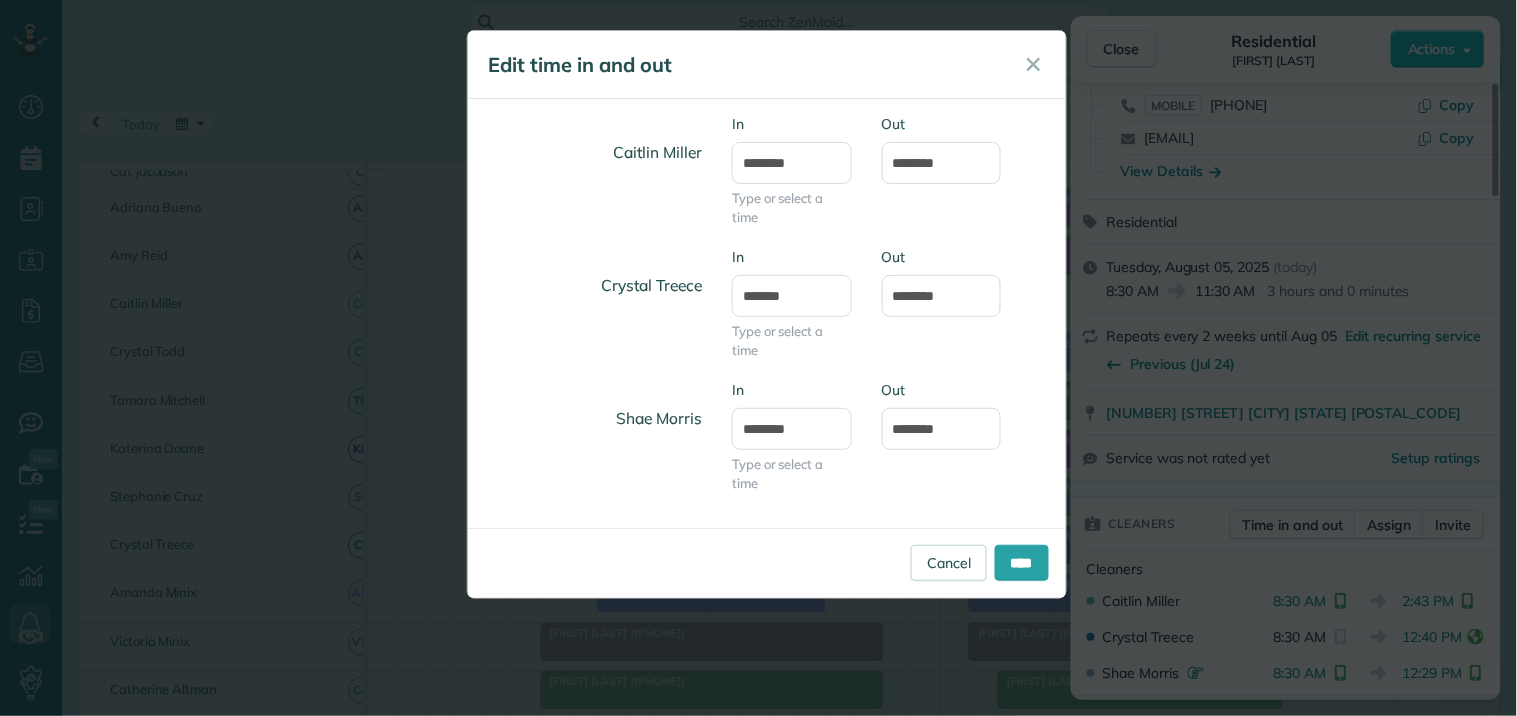 click on "Dashboard
Scheduling
Calendar View
List View
Dispatch View - Weekly scheduling (Beta)" at bounding box center (758, 358) 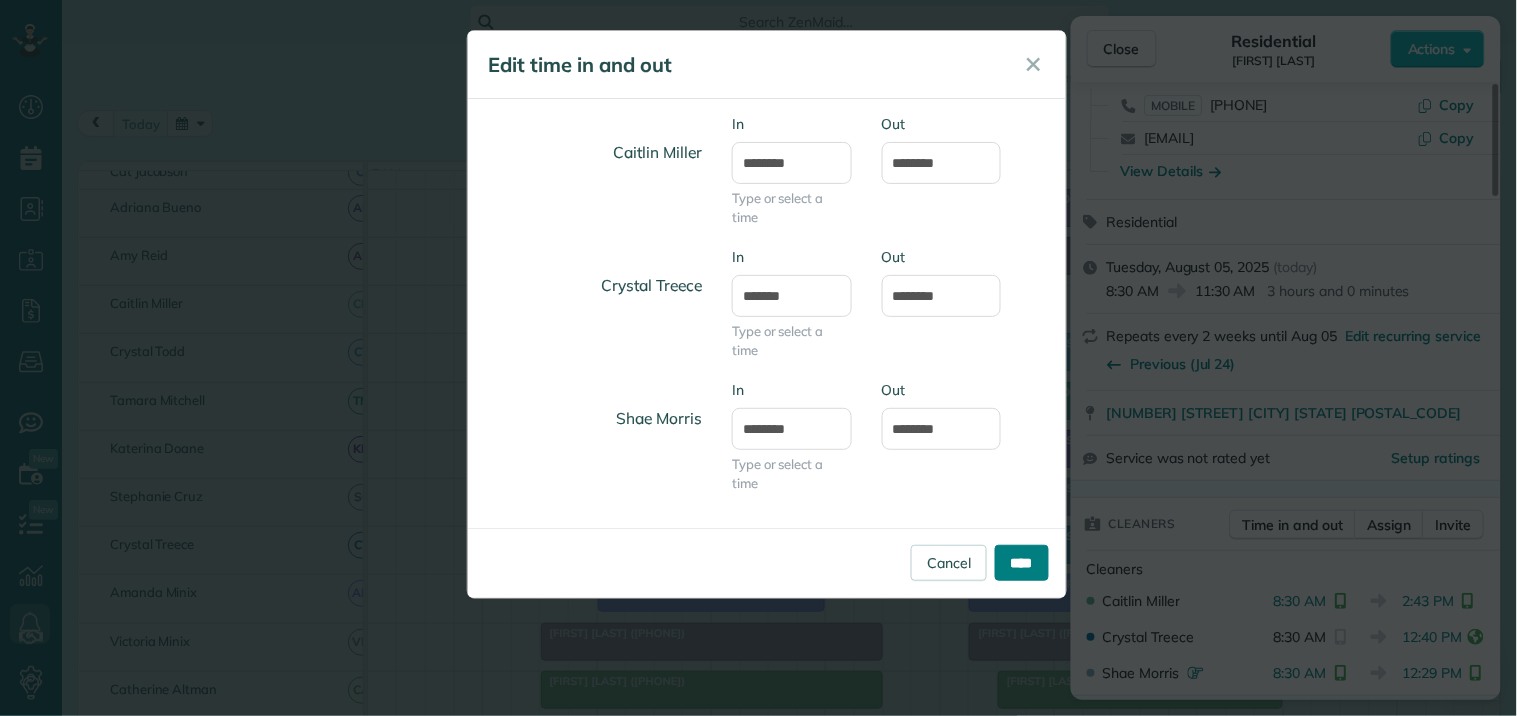 click on "****" at bounding box center [1022, 563] 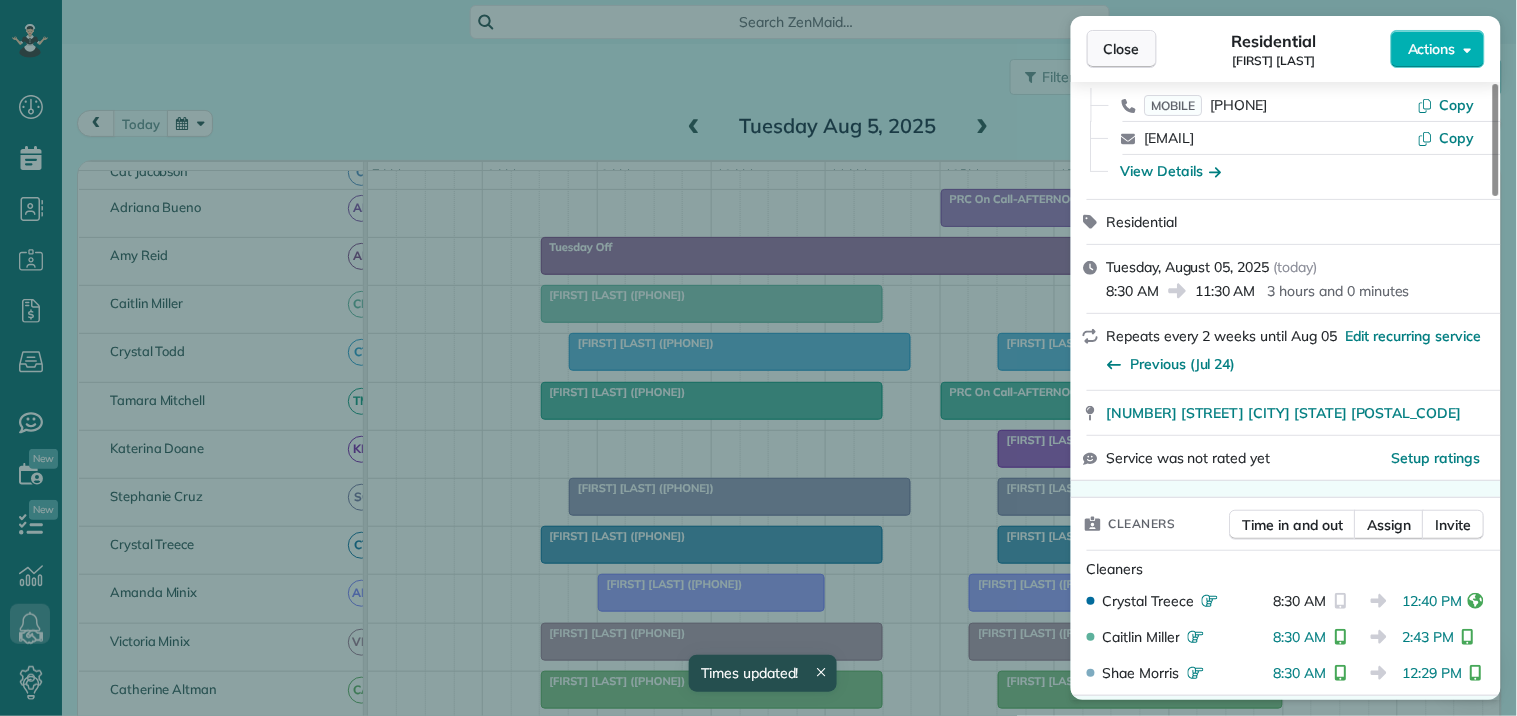 click on "Close" at bounding box center [1122, 49] 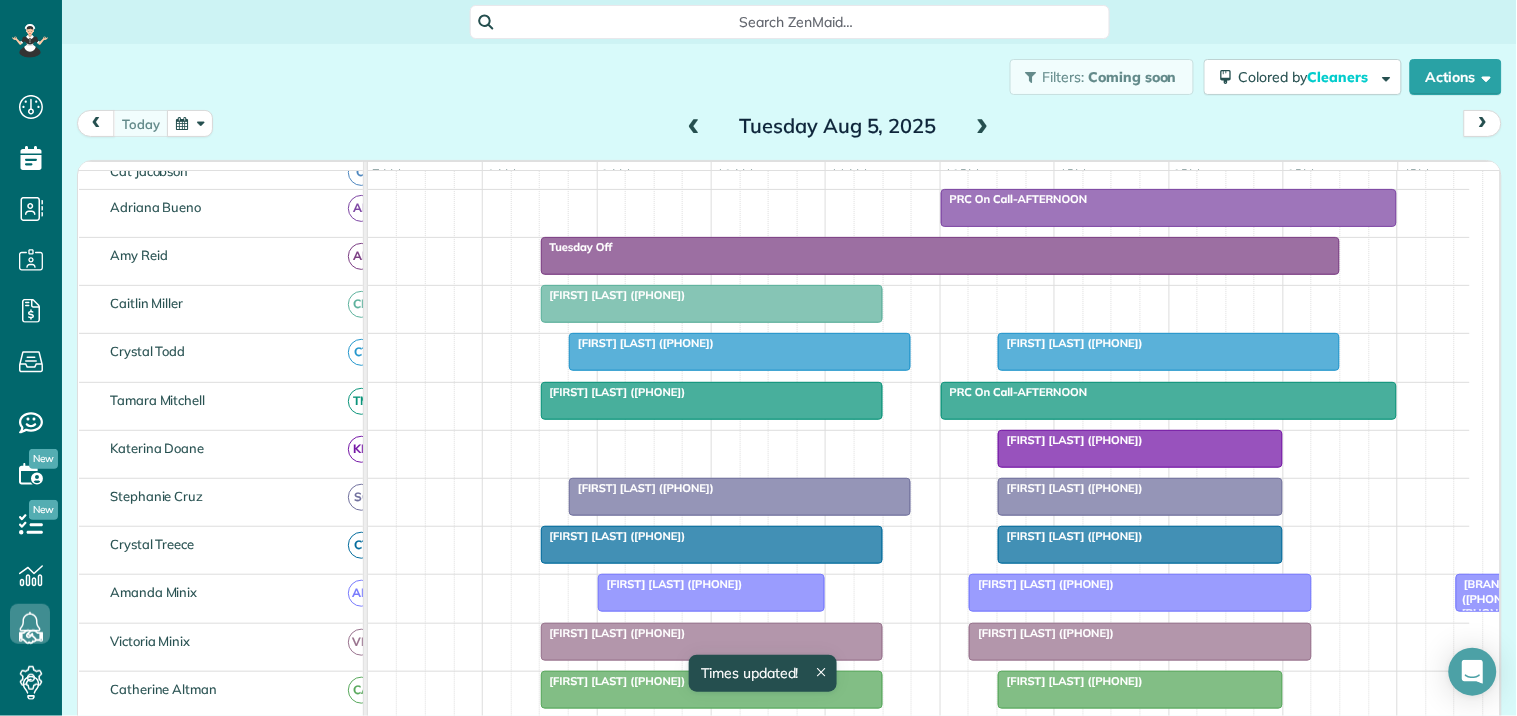 click on "Filters:   Coming soon
Colored by  Cleaners
Color by Cleaner
Color by Team
Color by Status
Color by Recurrence
Color by Paid/Unpaid
Filters  Default
Schedule Changes
Actions
Create Appointment
Create Task
Clock In/Out
Send Work Orders
Print Route Sheets
Today's Emails/Texts
Export data.." at bounding box center [789, 77] 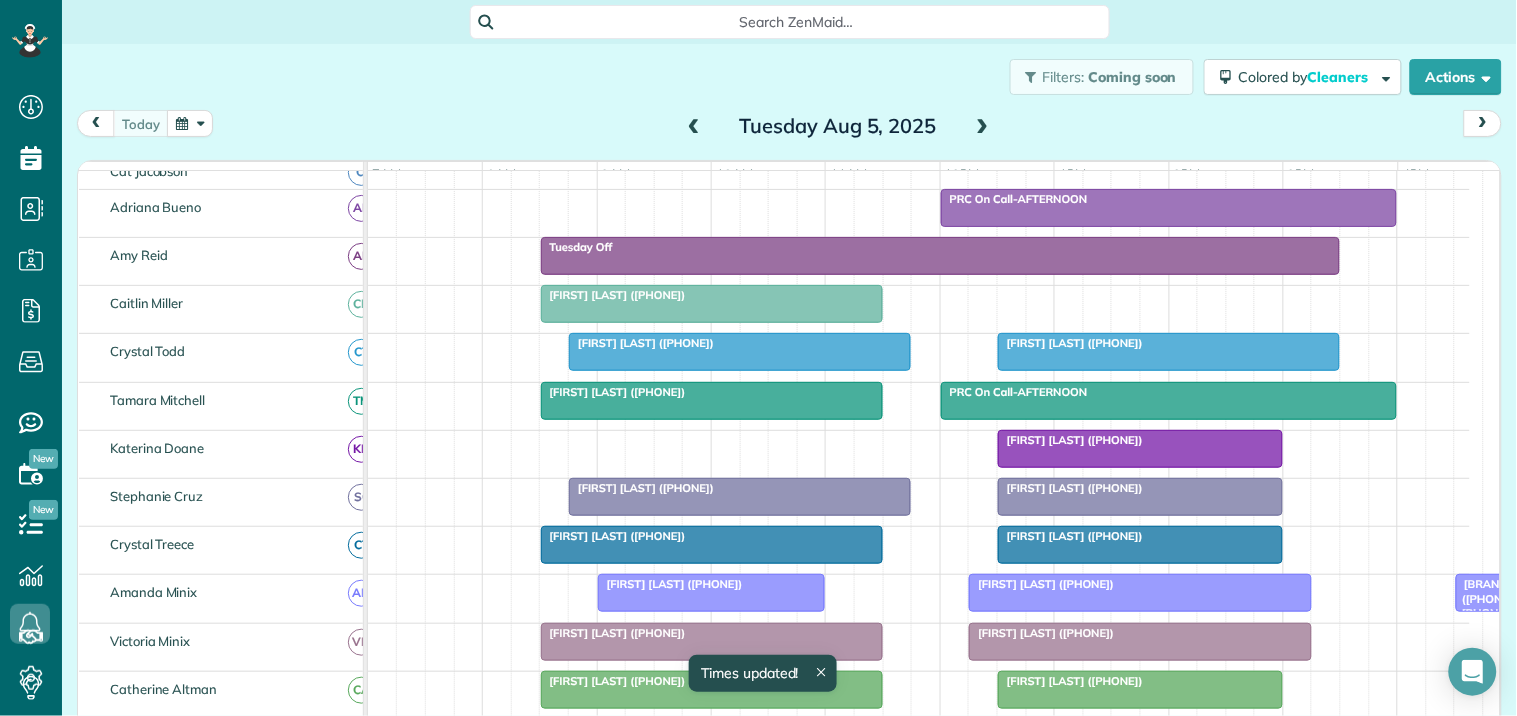 scroll, scrollTop: 367, scrollLeft: 0, axis: vertical 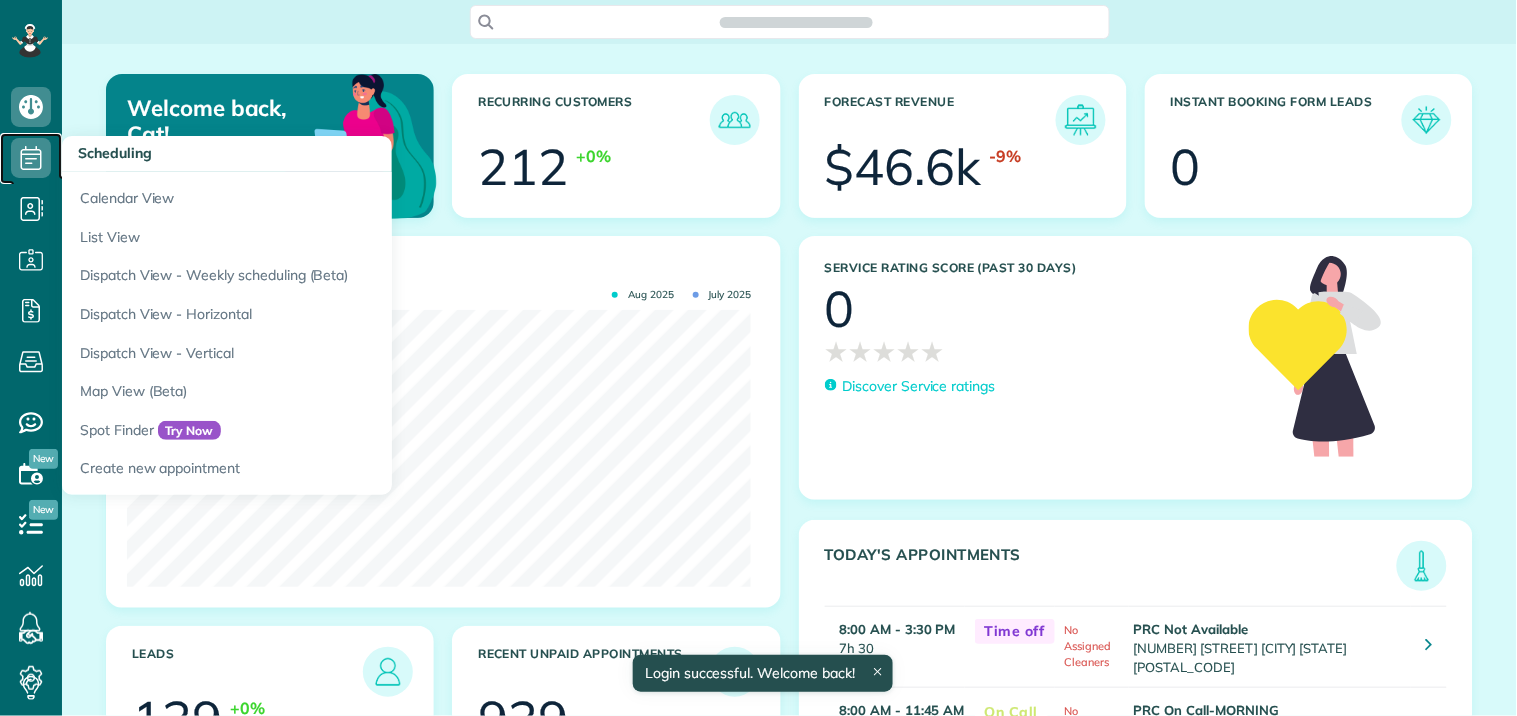 click 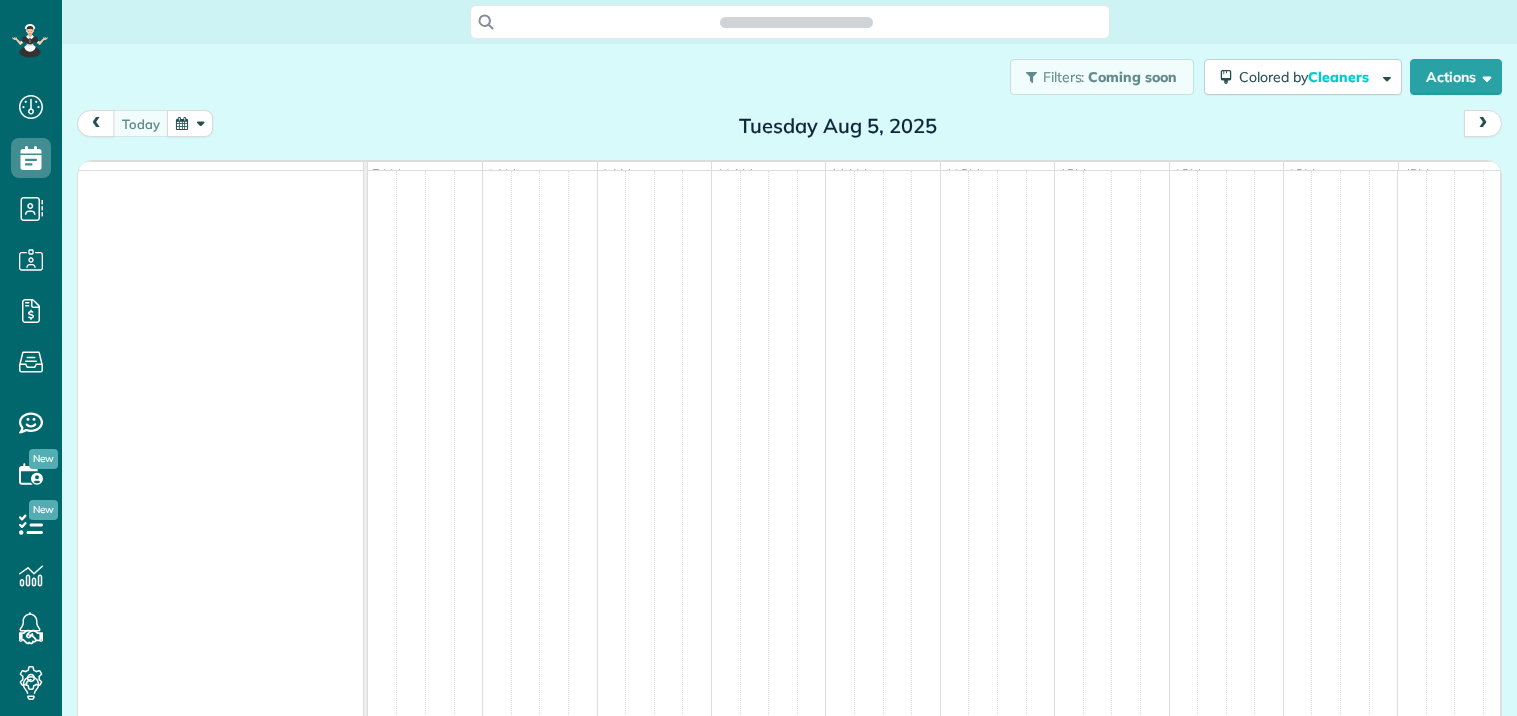 scroll, scrollTop: 0, scrollLeft: 0, axis: both 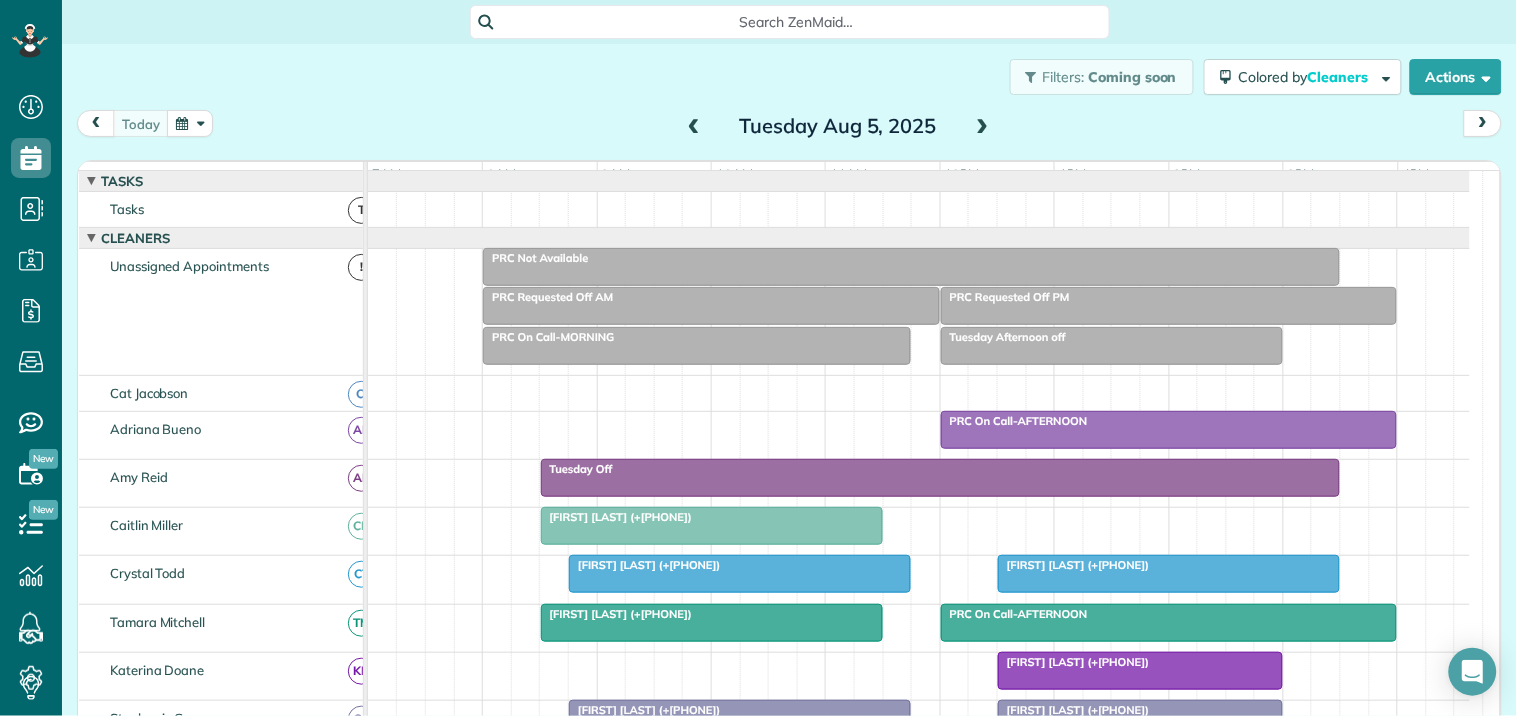 click at bounding box center [190, 123] 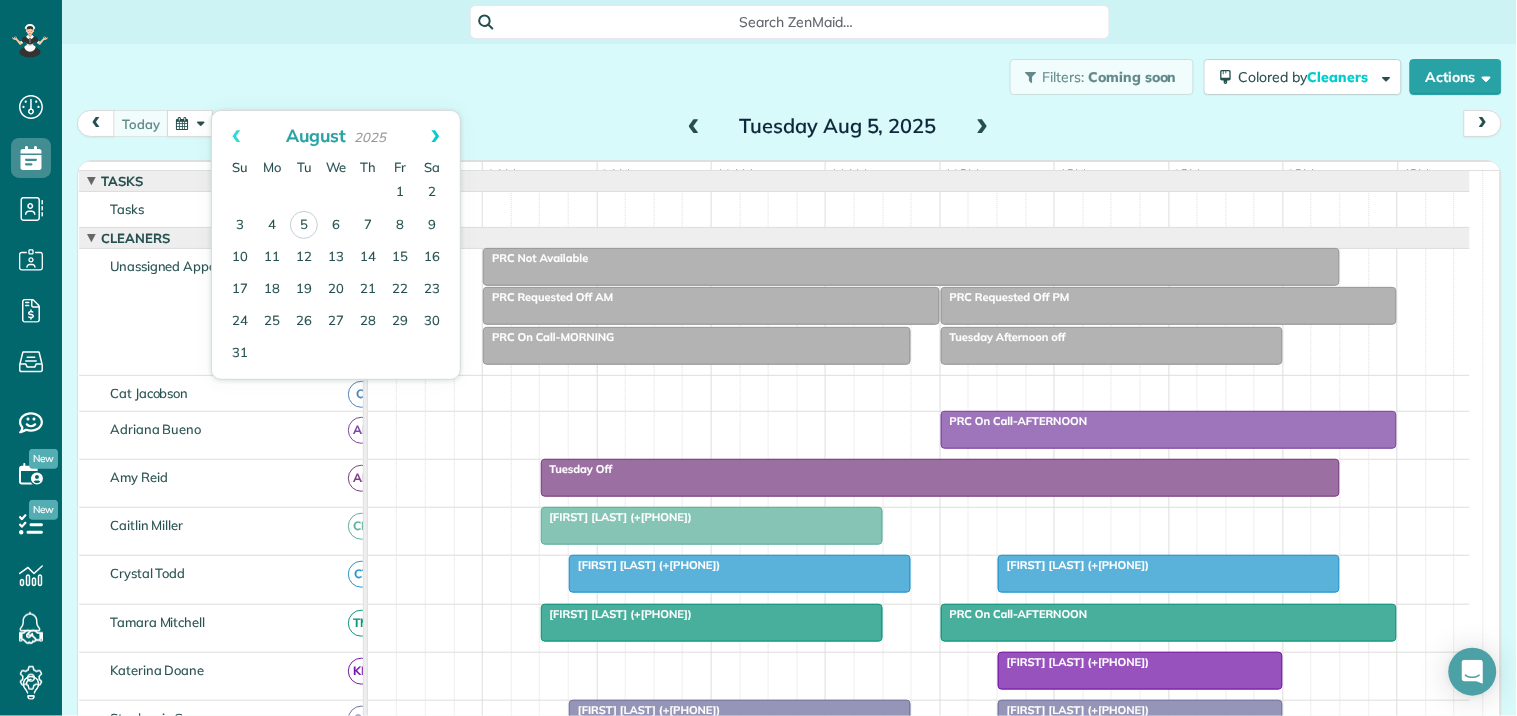 click on "Next" at bounding box center (435, 136) 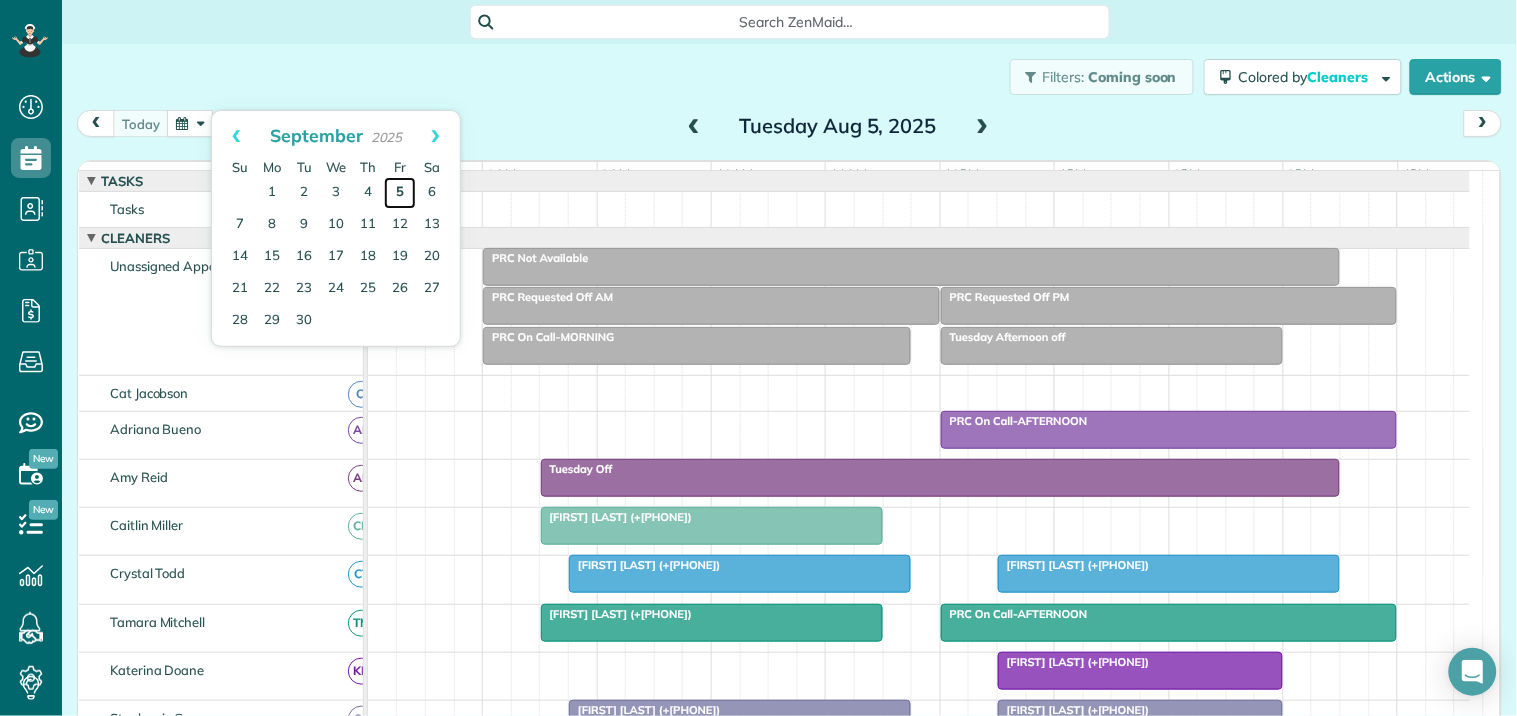 click on "5" at bounding box center [400, 193] 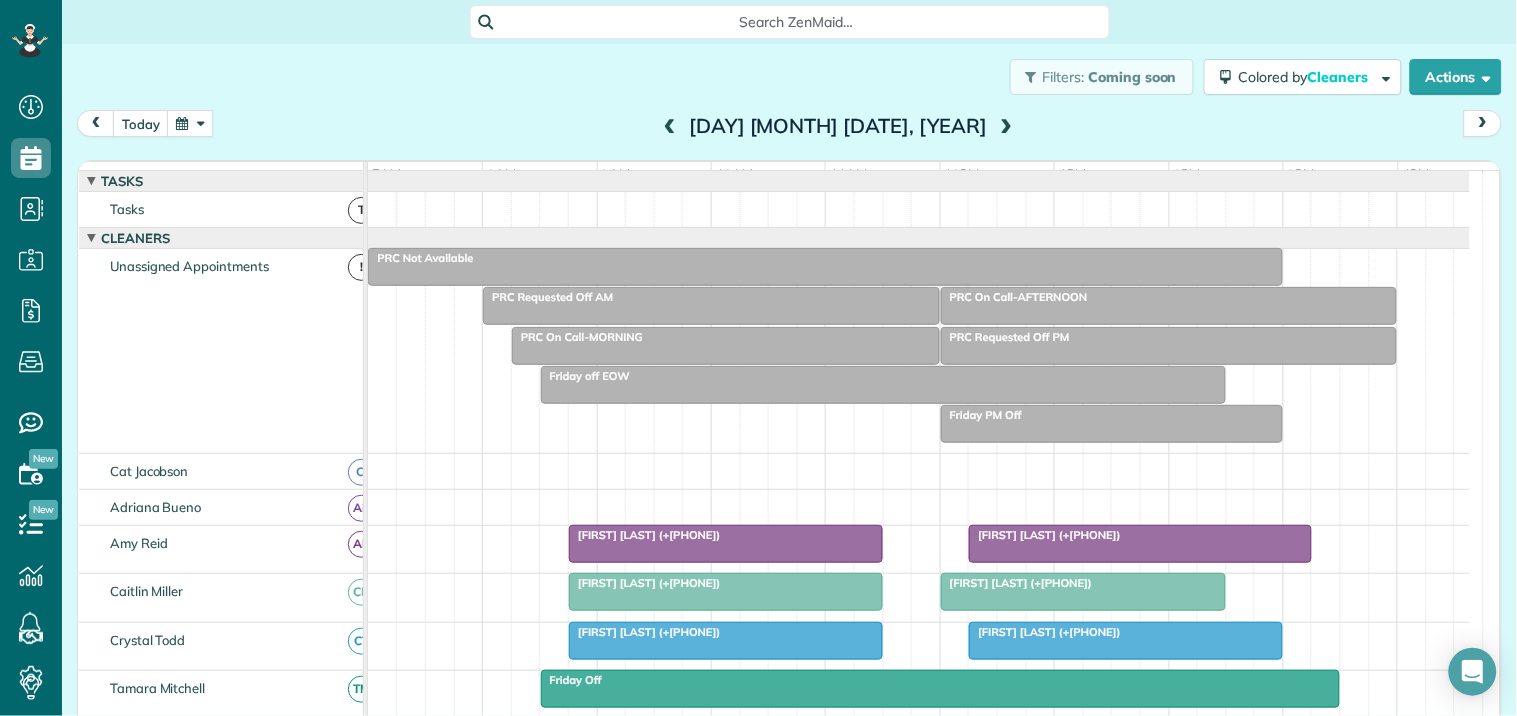 scroll, scrollTop: 222, scrollLeft: 0, axis: vertical 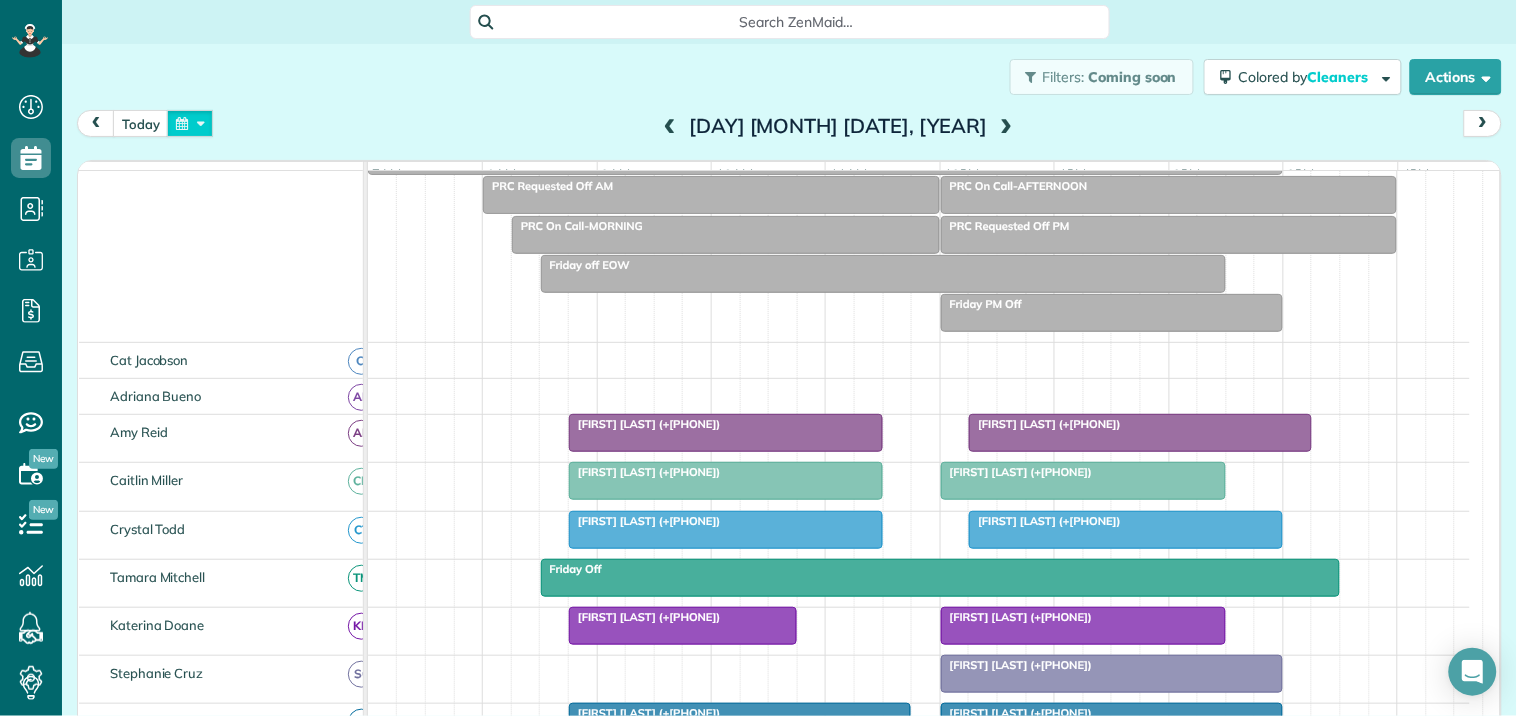 click at bounding box center [190, 123] 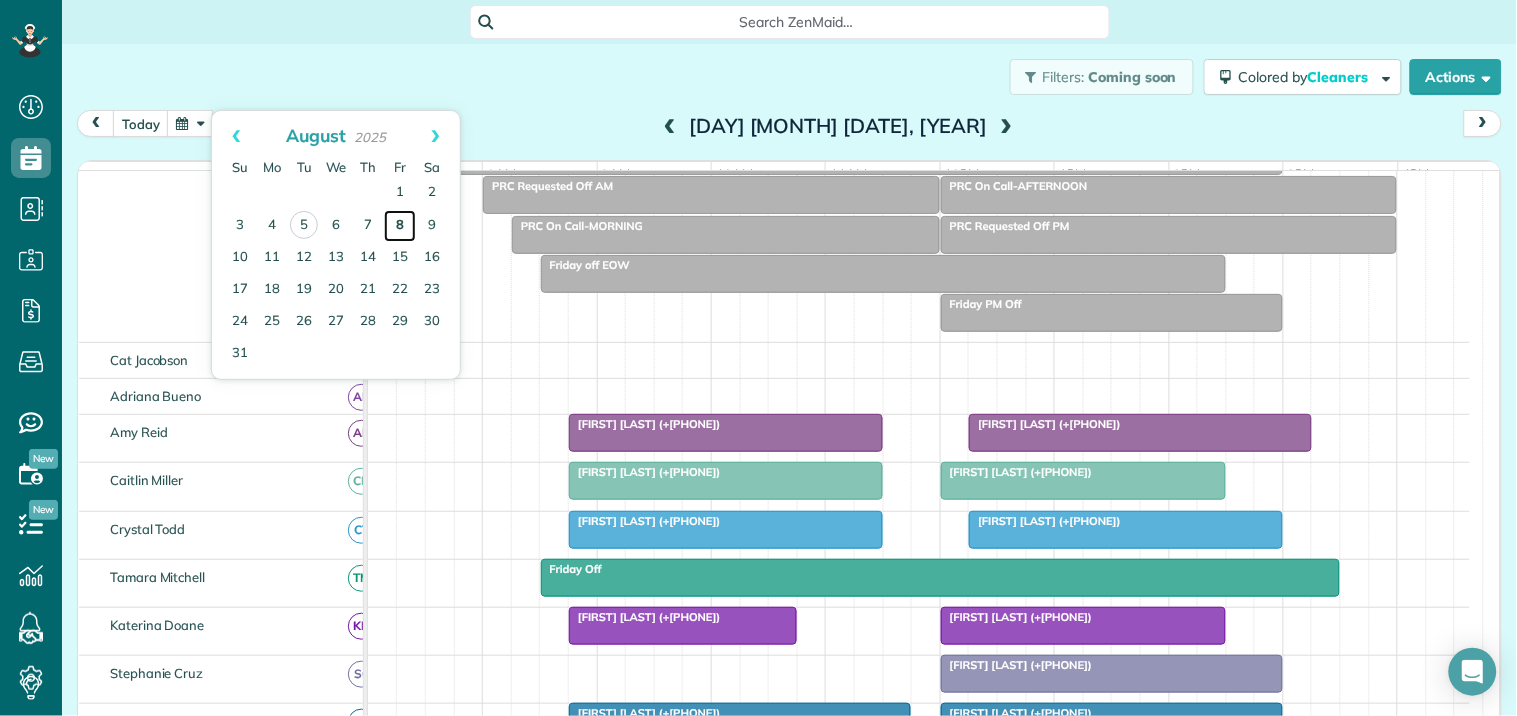 click on "8" at bounding box center (400, 226) 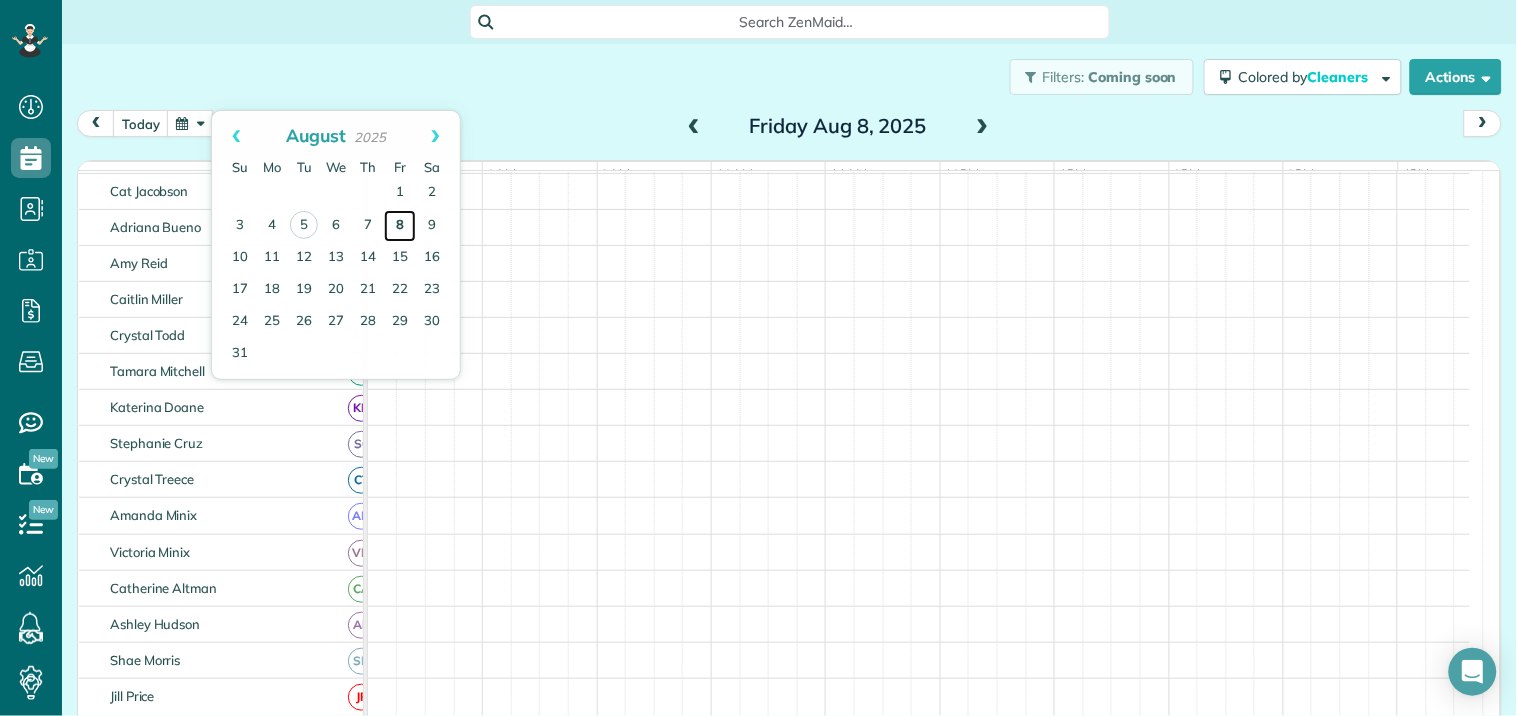 scroll, scrollTop: 0, scrollLeft: 0, axis: both 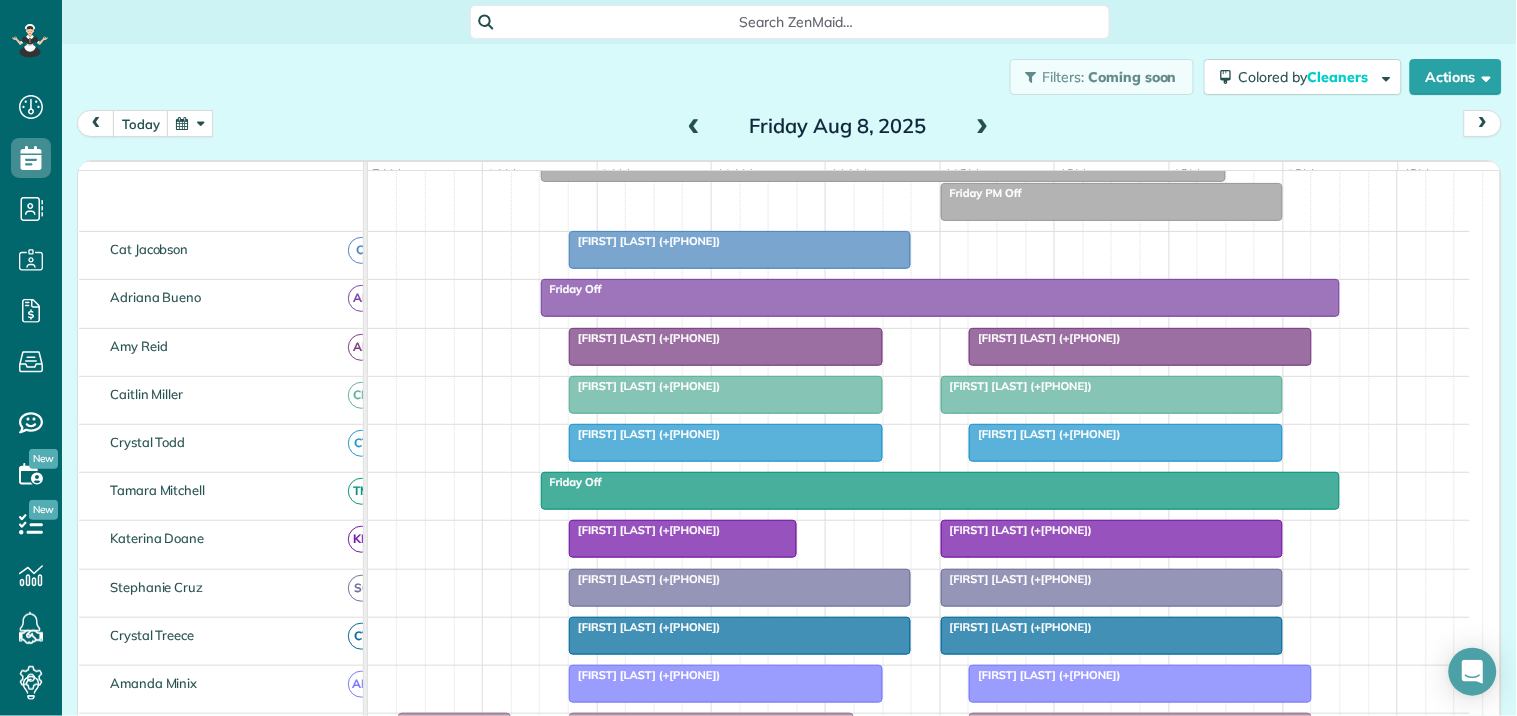 click at bounding box center [726, 395] 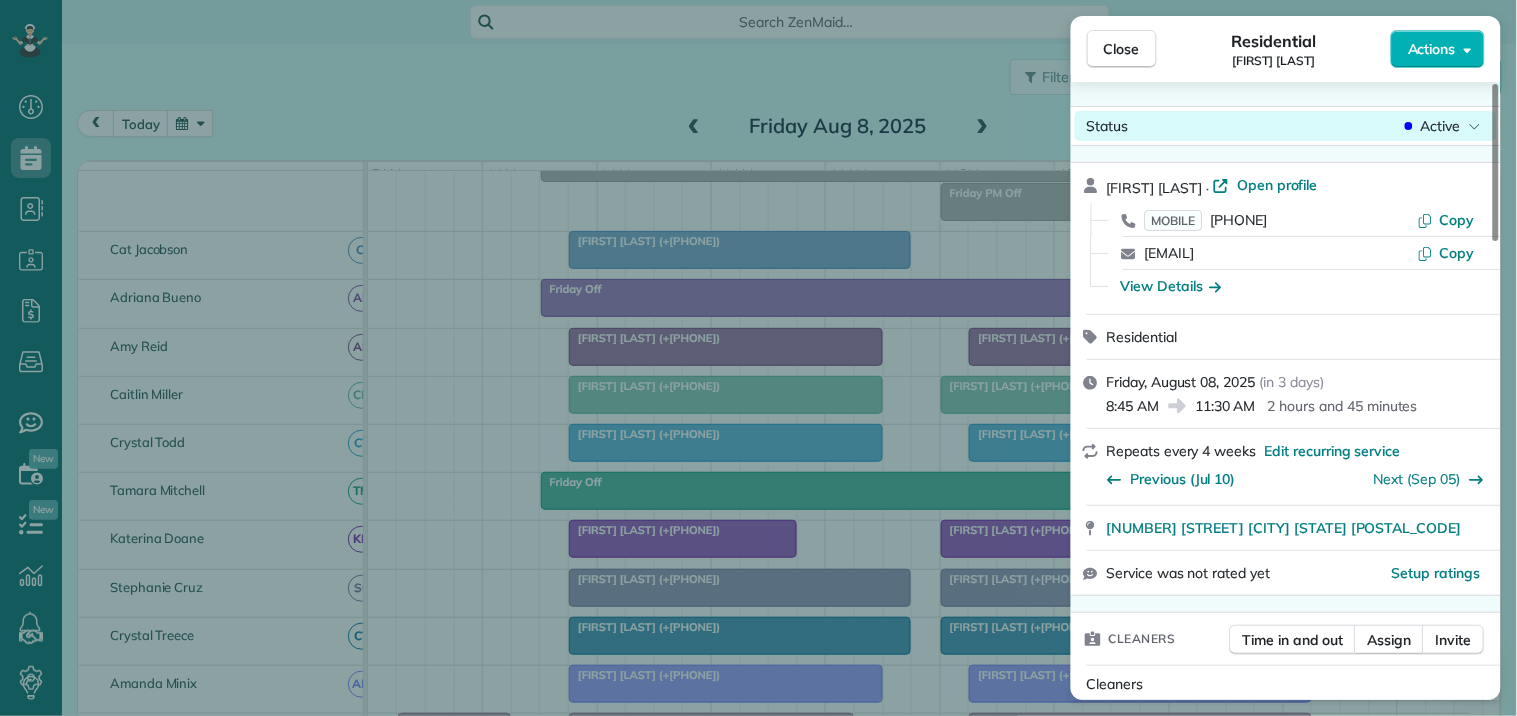 click on "Active" at bounding box center [1441, 126] 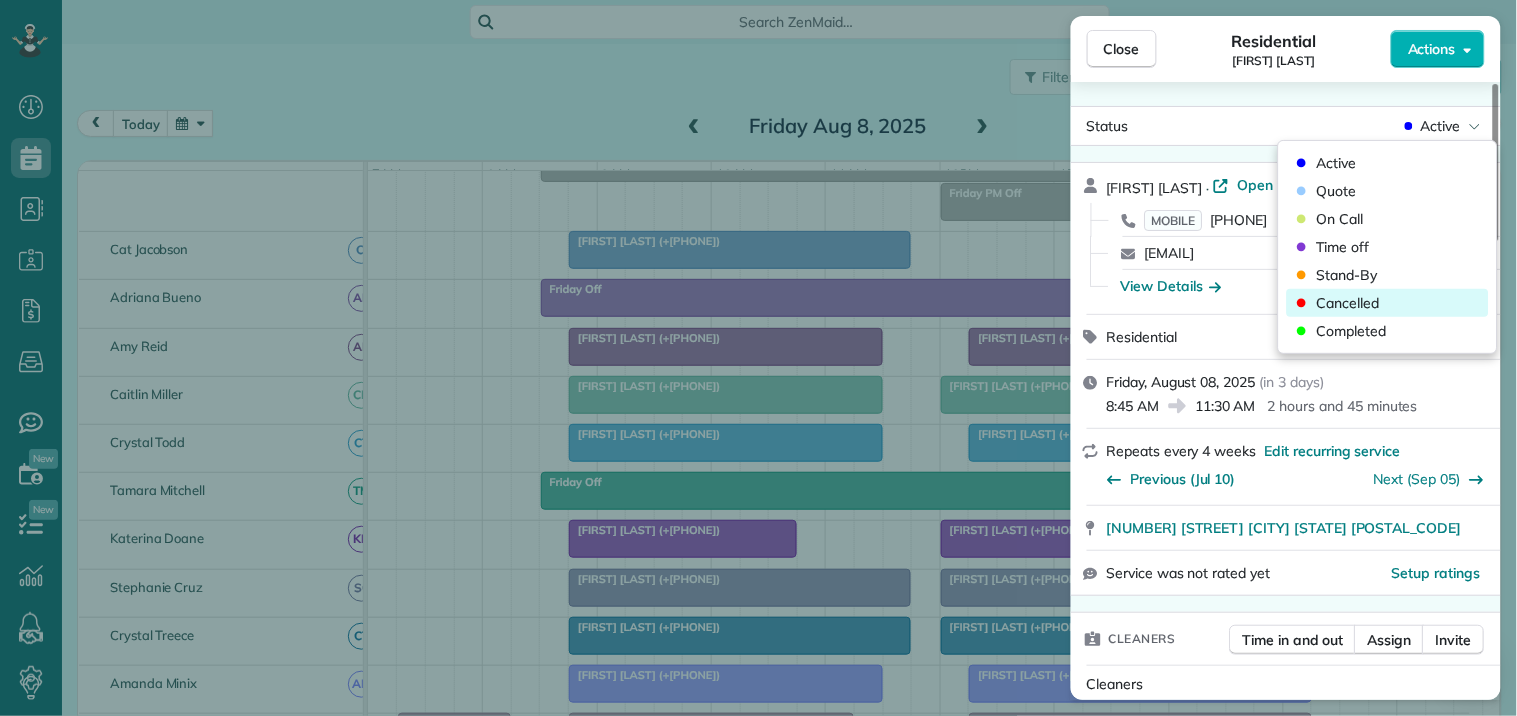 click on "Cancelled" at bounding box center (1348, 303) 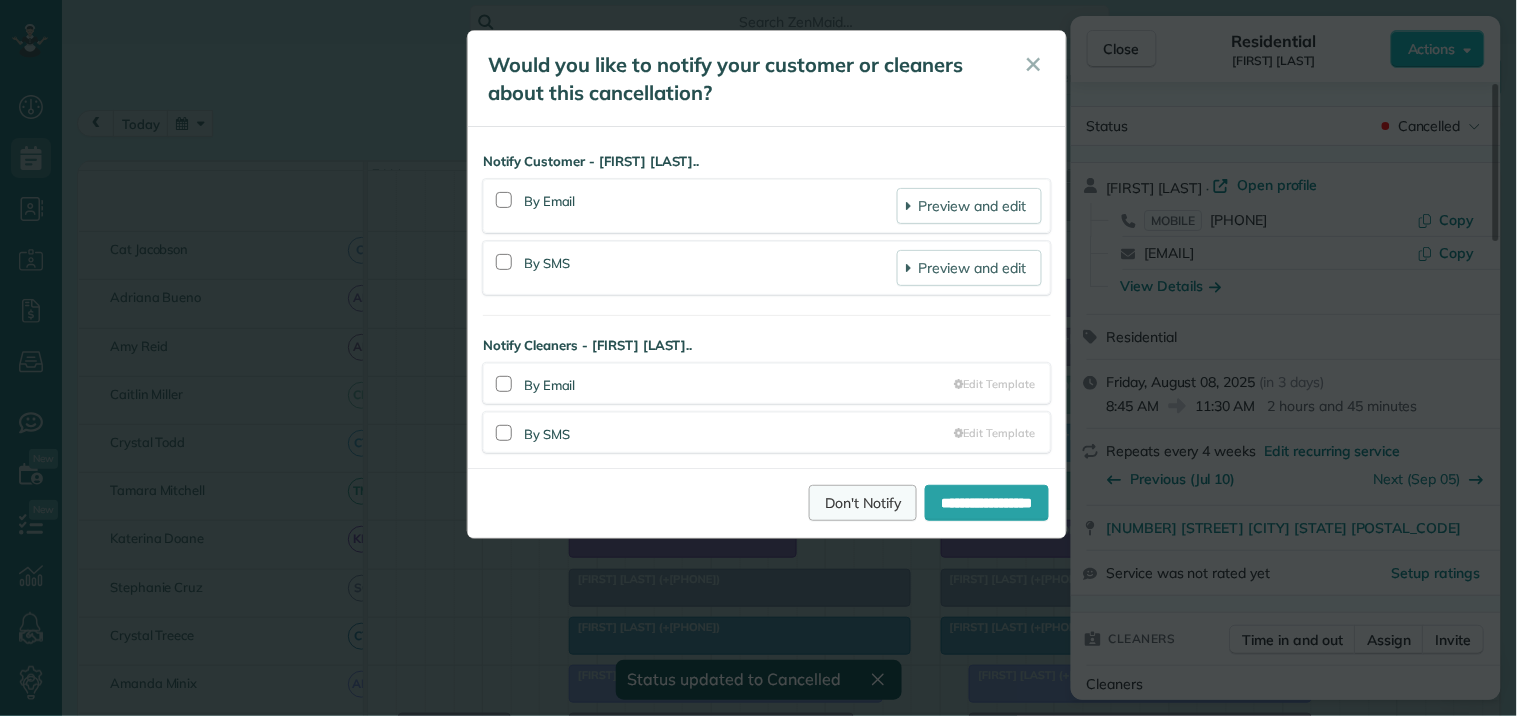 click on "Don't Notify" at bounding box center (863, 503) 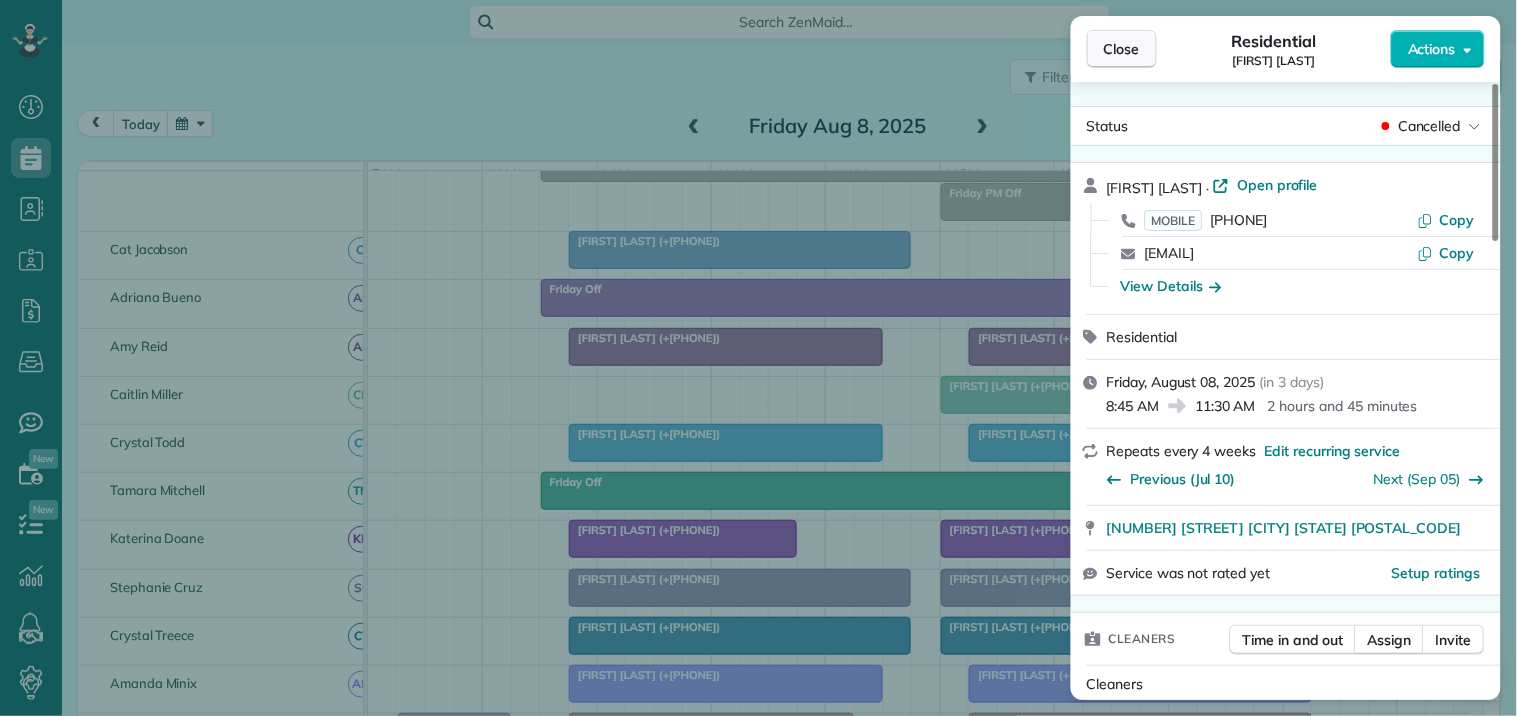 click on "Close" at bounding box center [1122, 49] 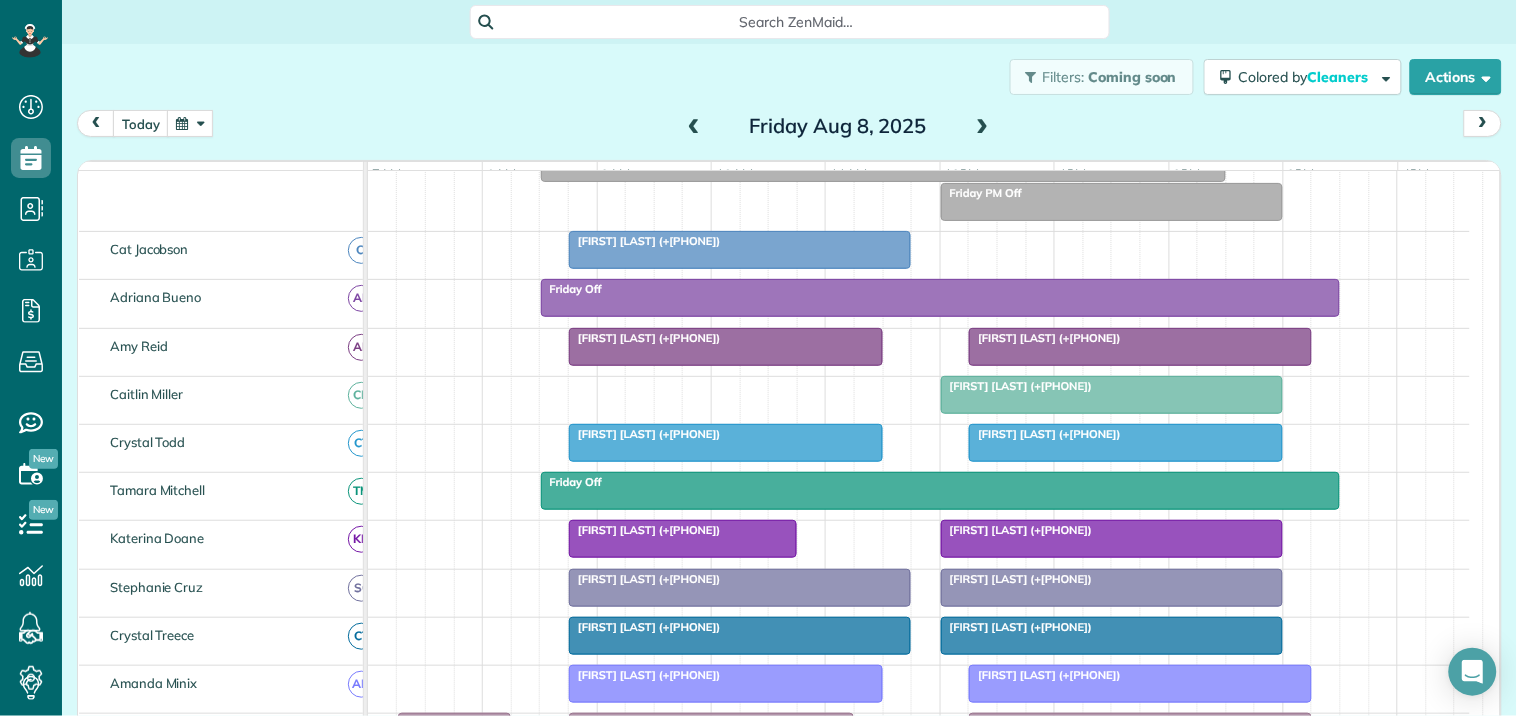 scroll, scrollTop: 364, scrollLeft: 0, axis: vertical 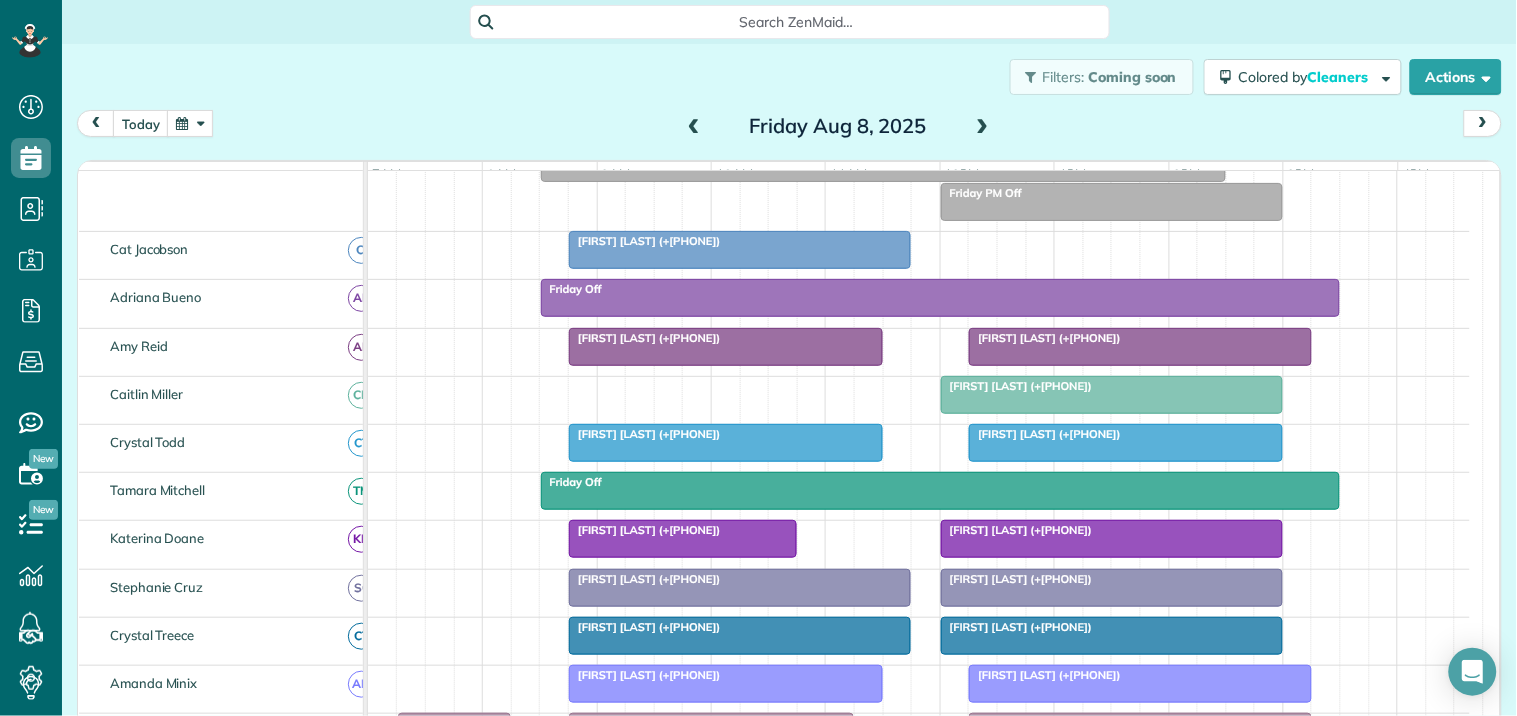 click at bounding box center (740, 250) 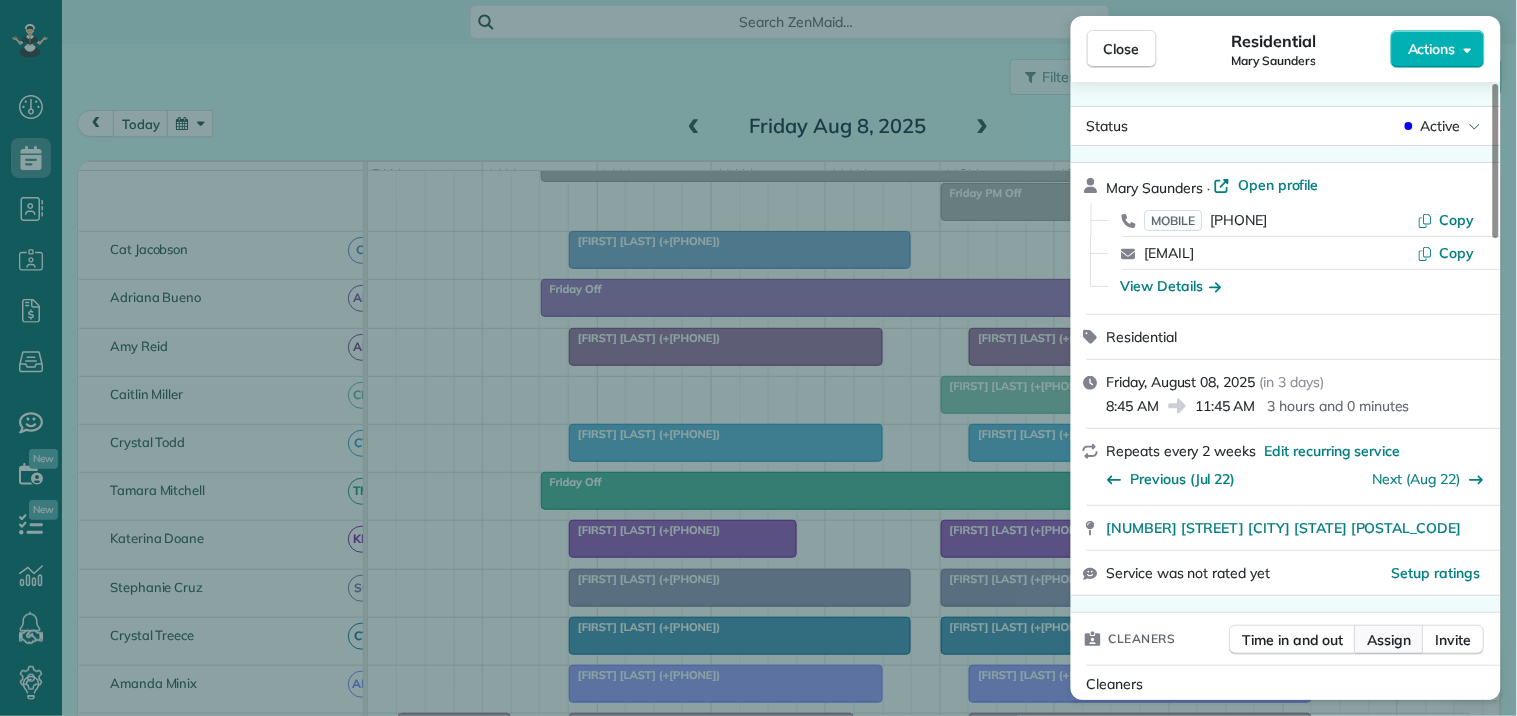 click on "Assign" at bounding box center (1390, 640) 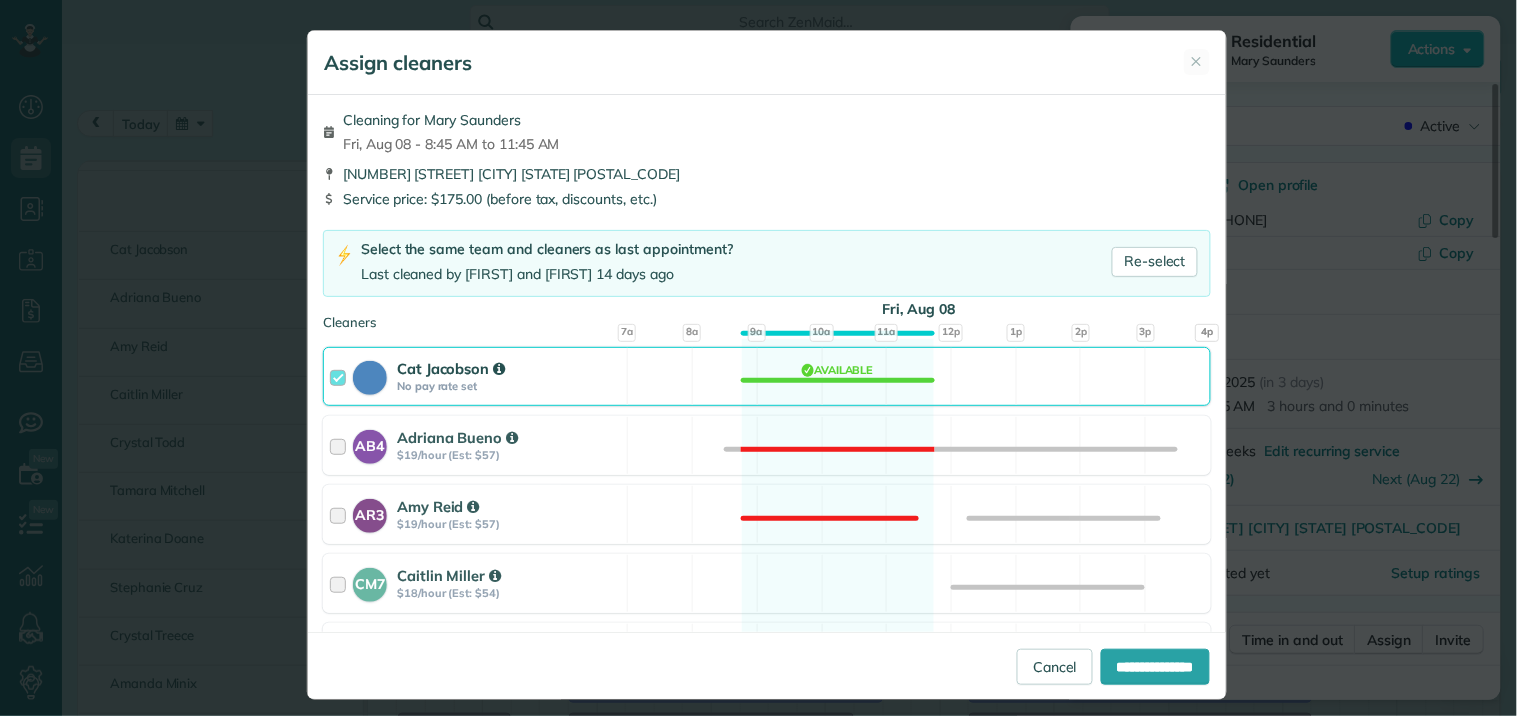 click on "[LAST]" at bounding box center [767, 376] 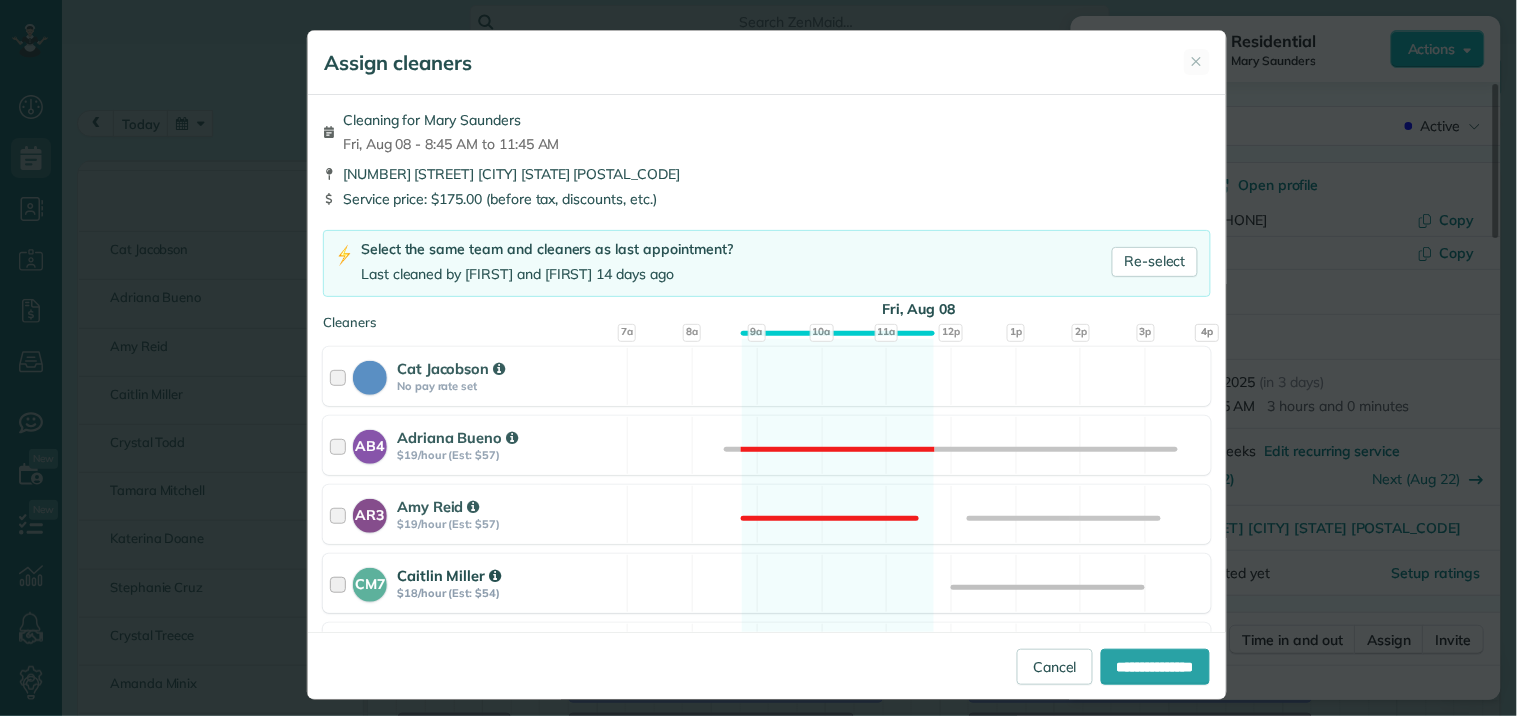 click on "CM7
[FIRST] [LAST]
$18/hour (Est: $54)
Available" at bounding box center (767, 583) 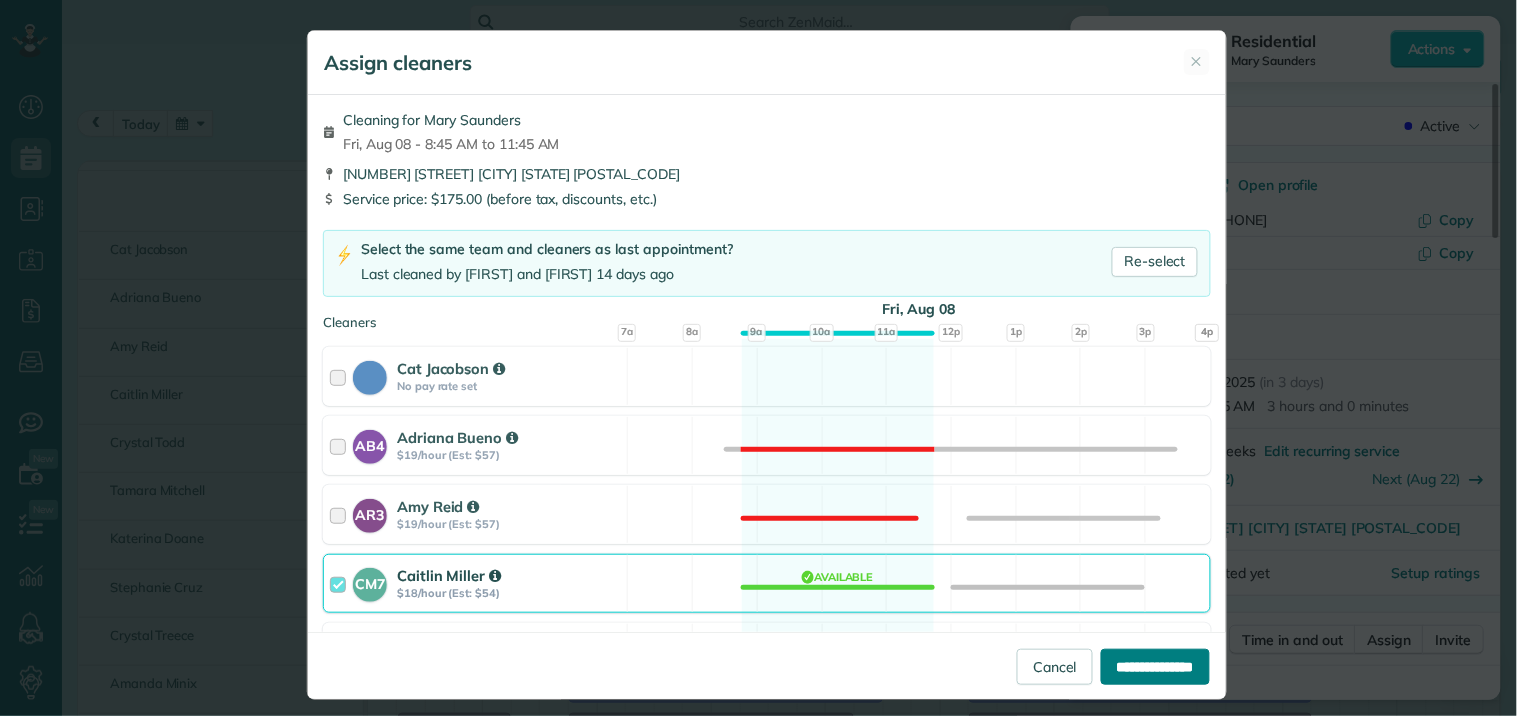 click on "**********" at bounding box center (1155, 667) 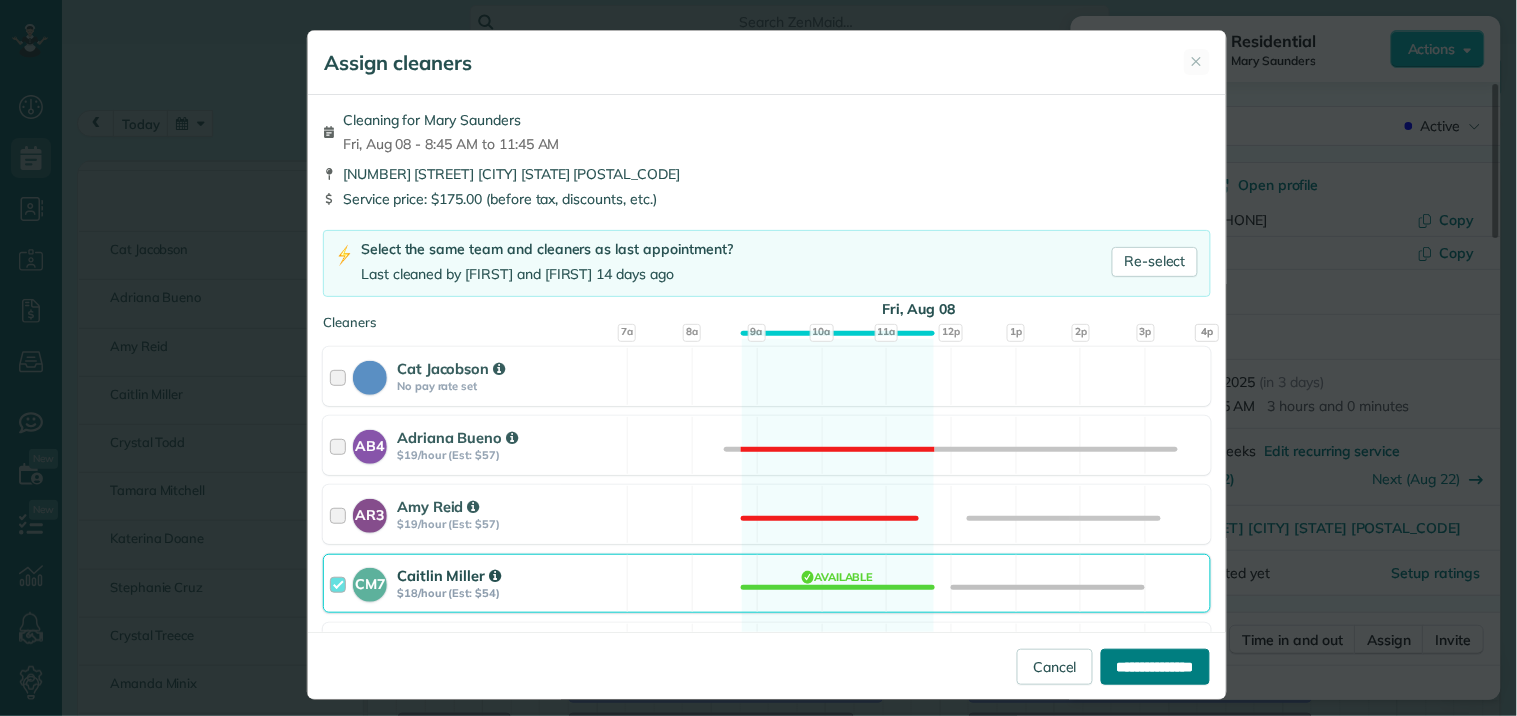 type on "**********" 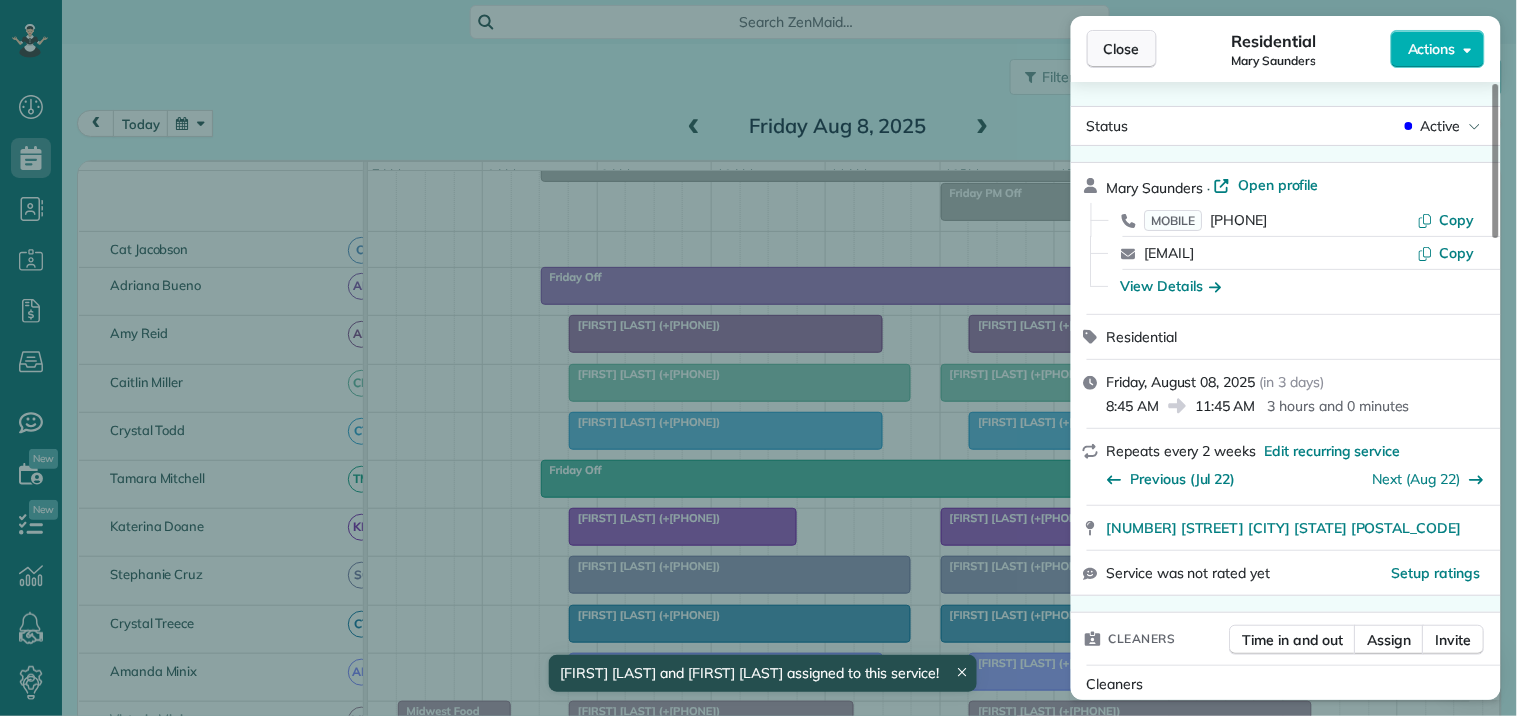 click on "Close" at bounding box center (1122, 49) 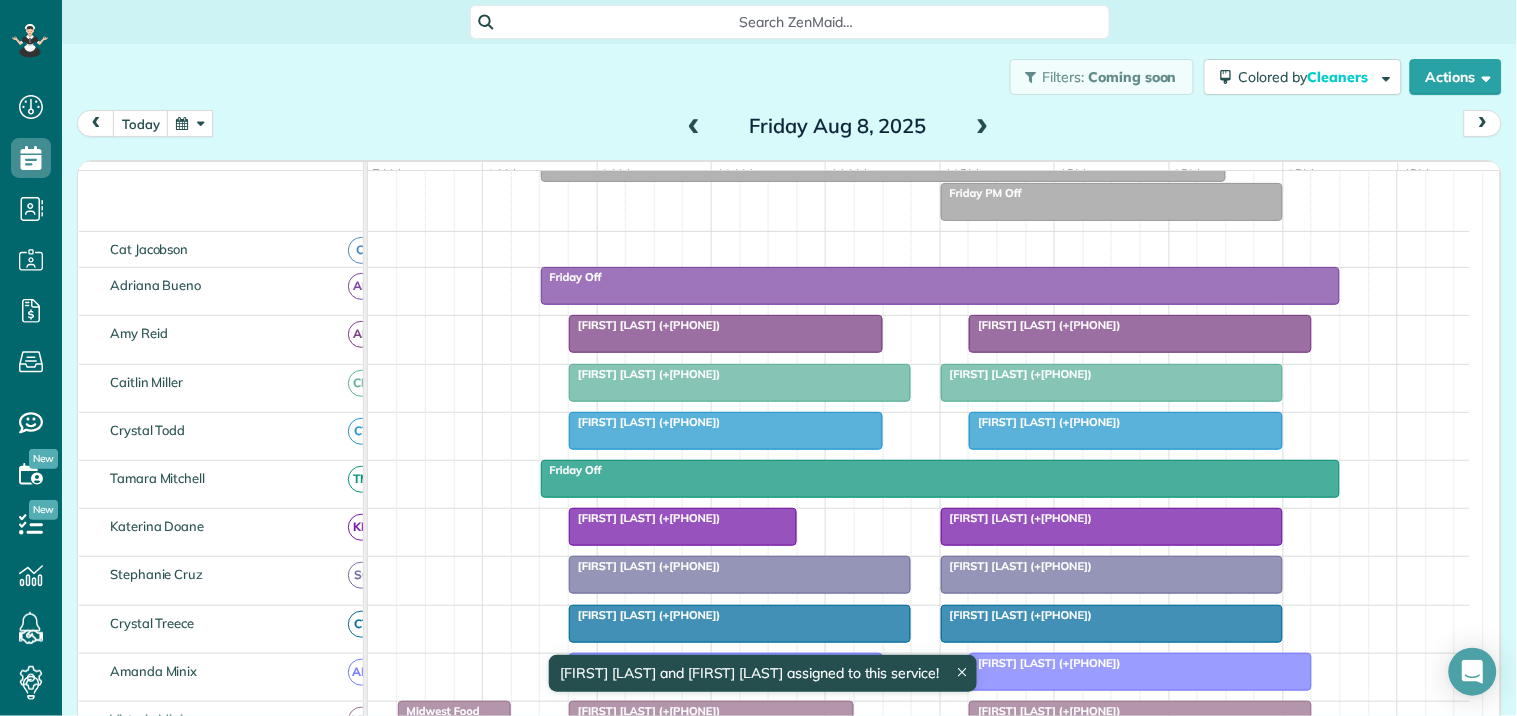 click at bounding box center [694, 127] 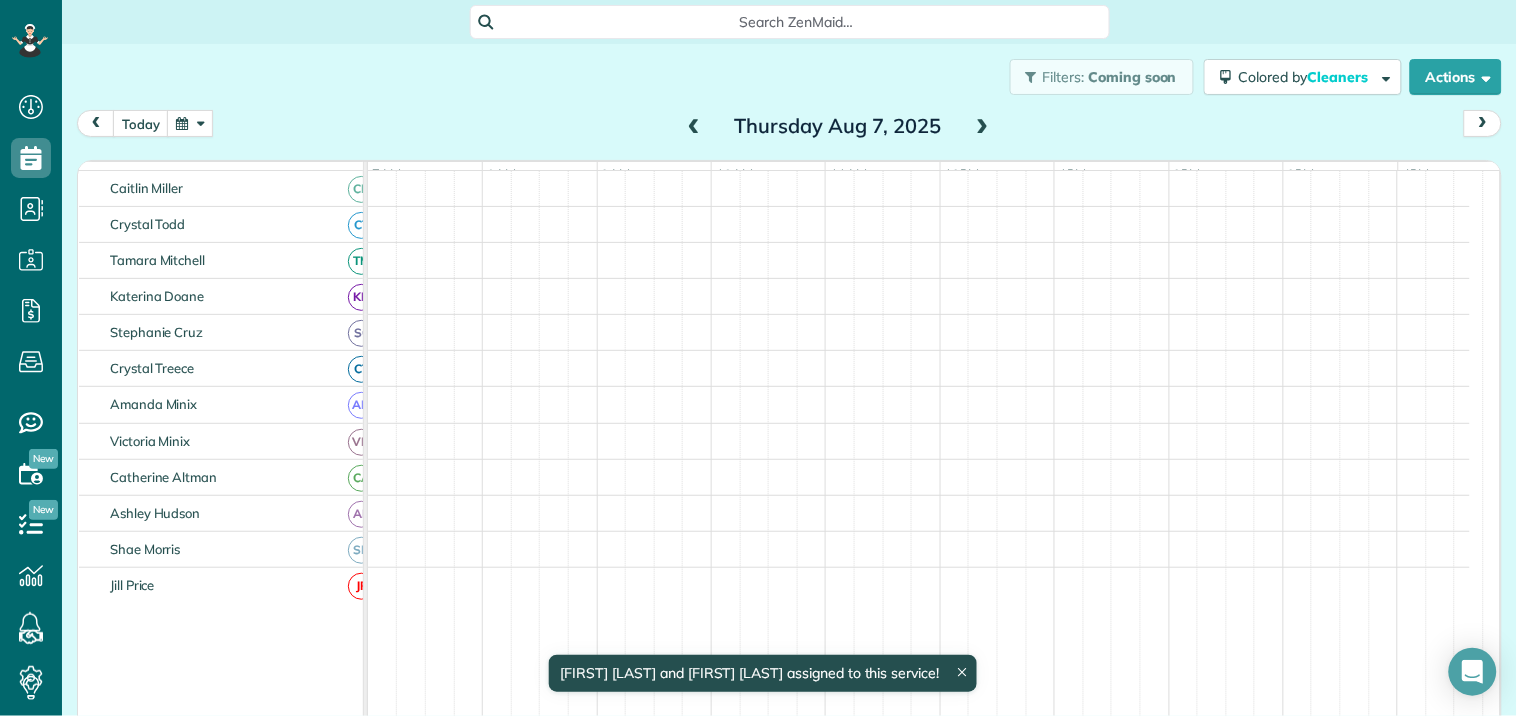 scroll, scrollTop: 53, scrollLeft: 0, axis: vertical 